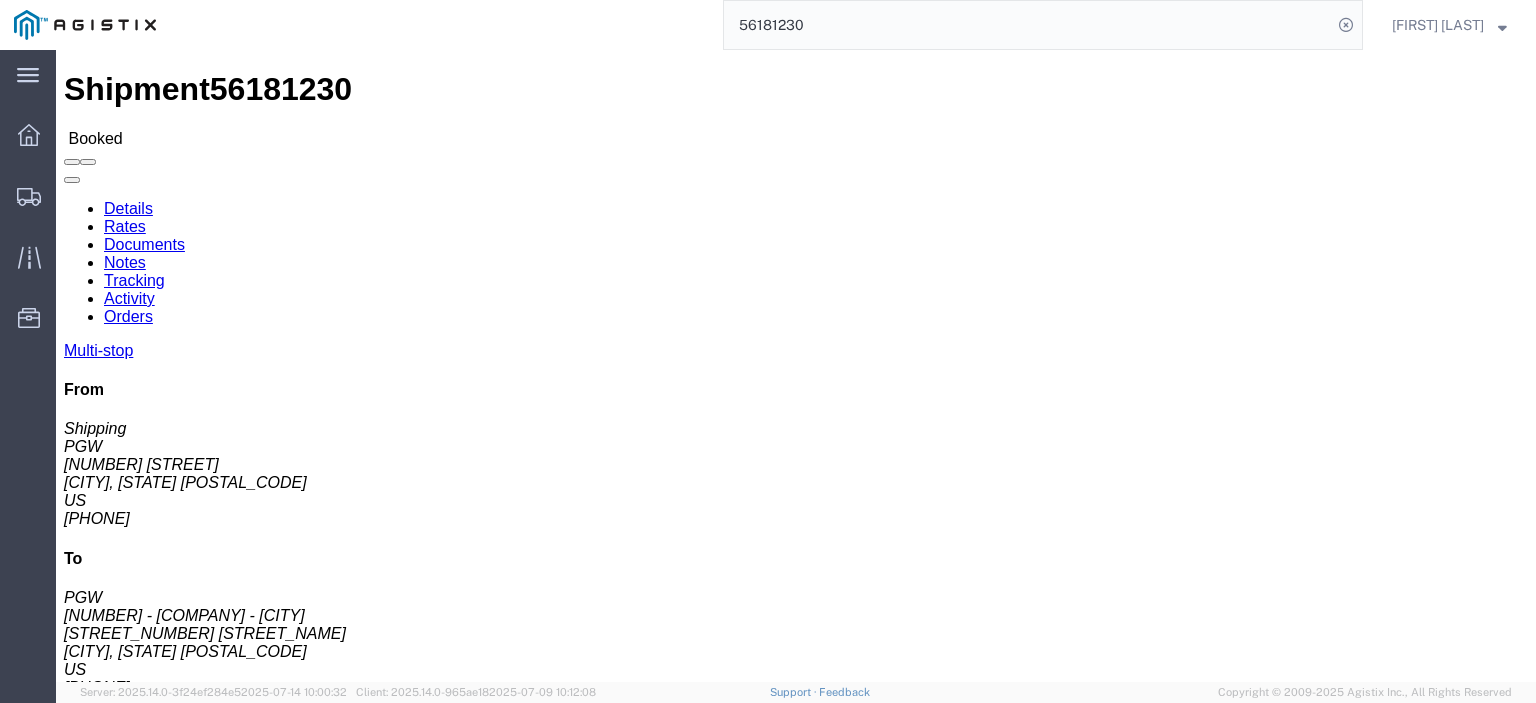 scroll, scrollTop: 0, scrollLeft: 0, axis: both 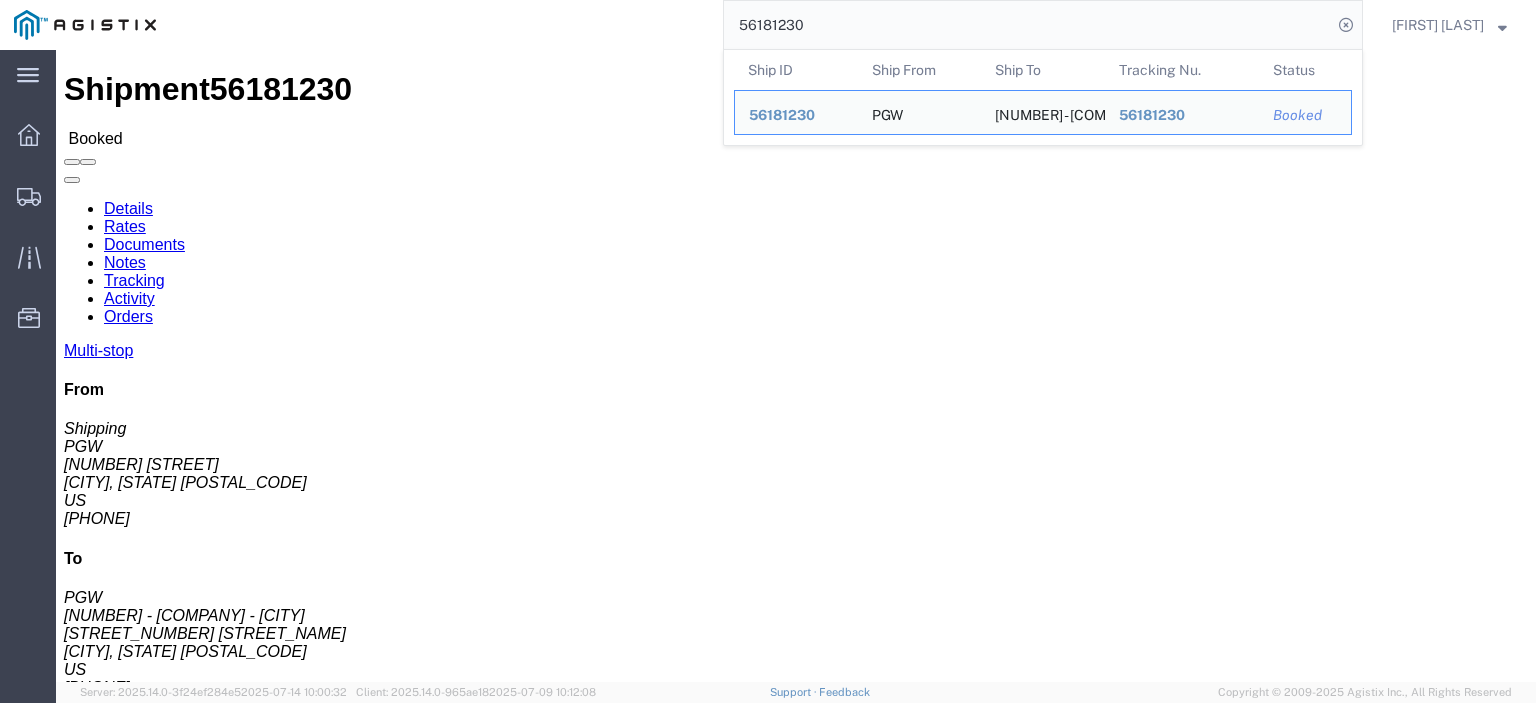 drag, startPoint x: 824, startPoint y: 22, endPoint x: 648, endPoint y: 27, distance: 176.07101 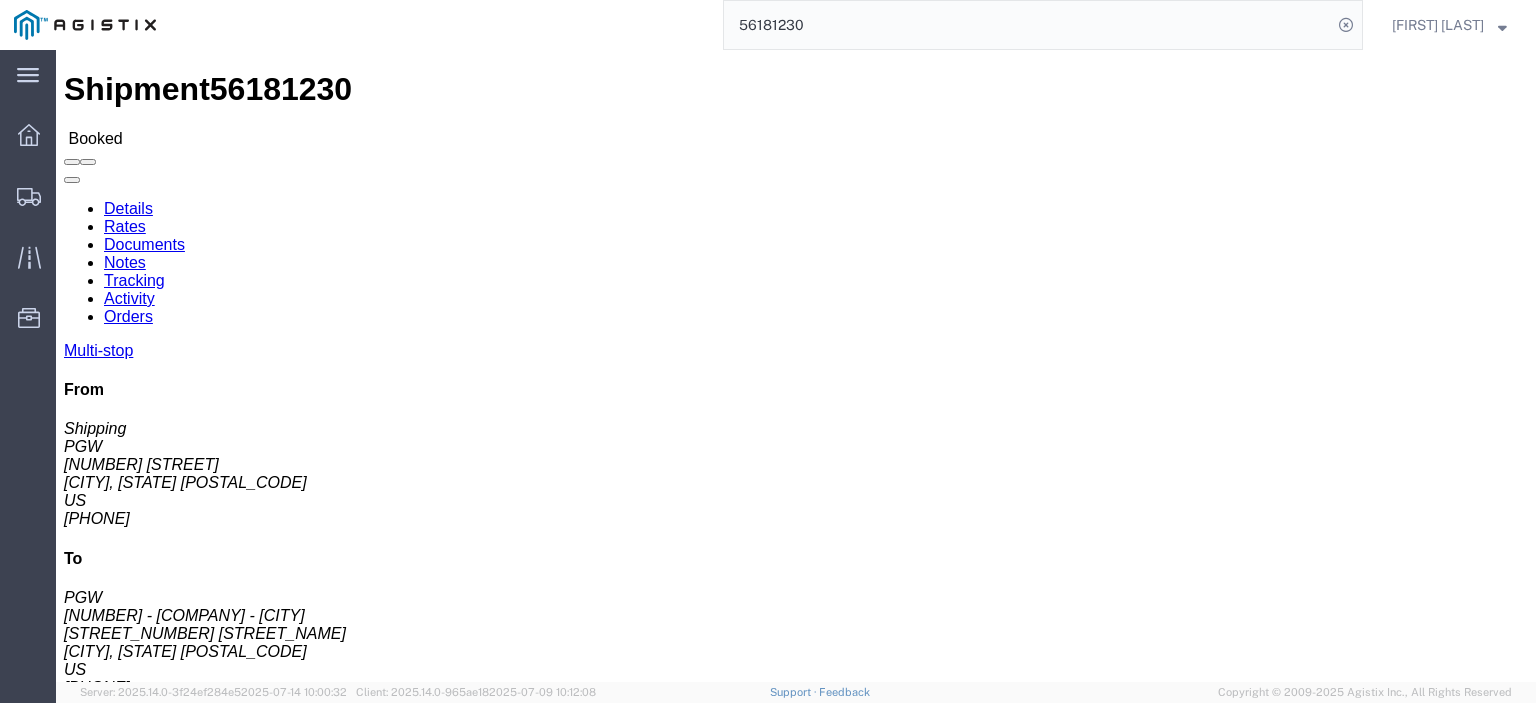 paste on "94984" 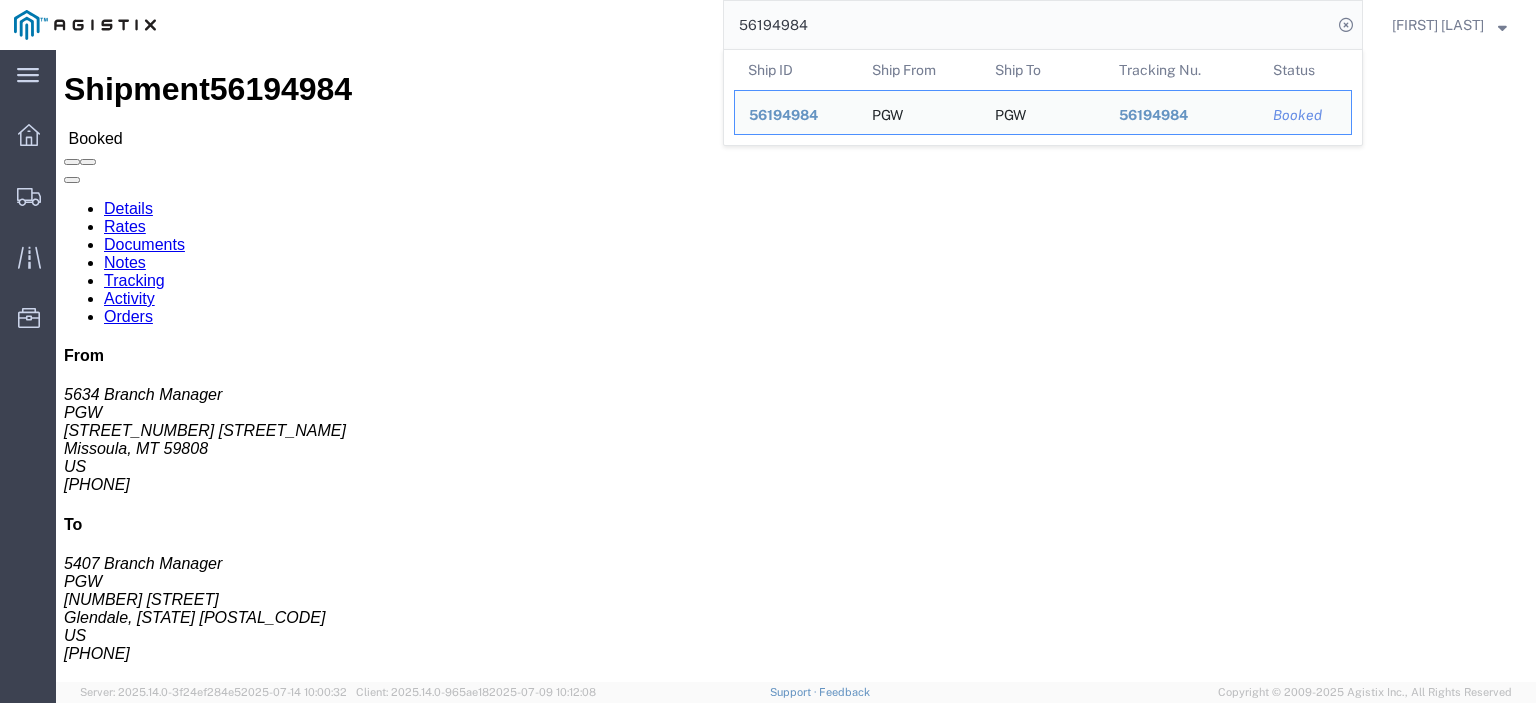 drag, startPoint x: 127, startPoint y: 230, endPoint x: 15, endPoint y: 236, distance: 112.1606 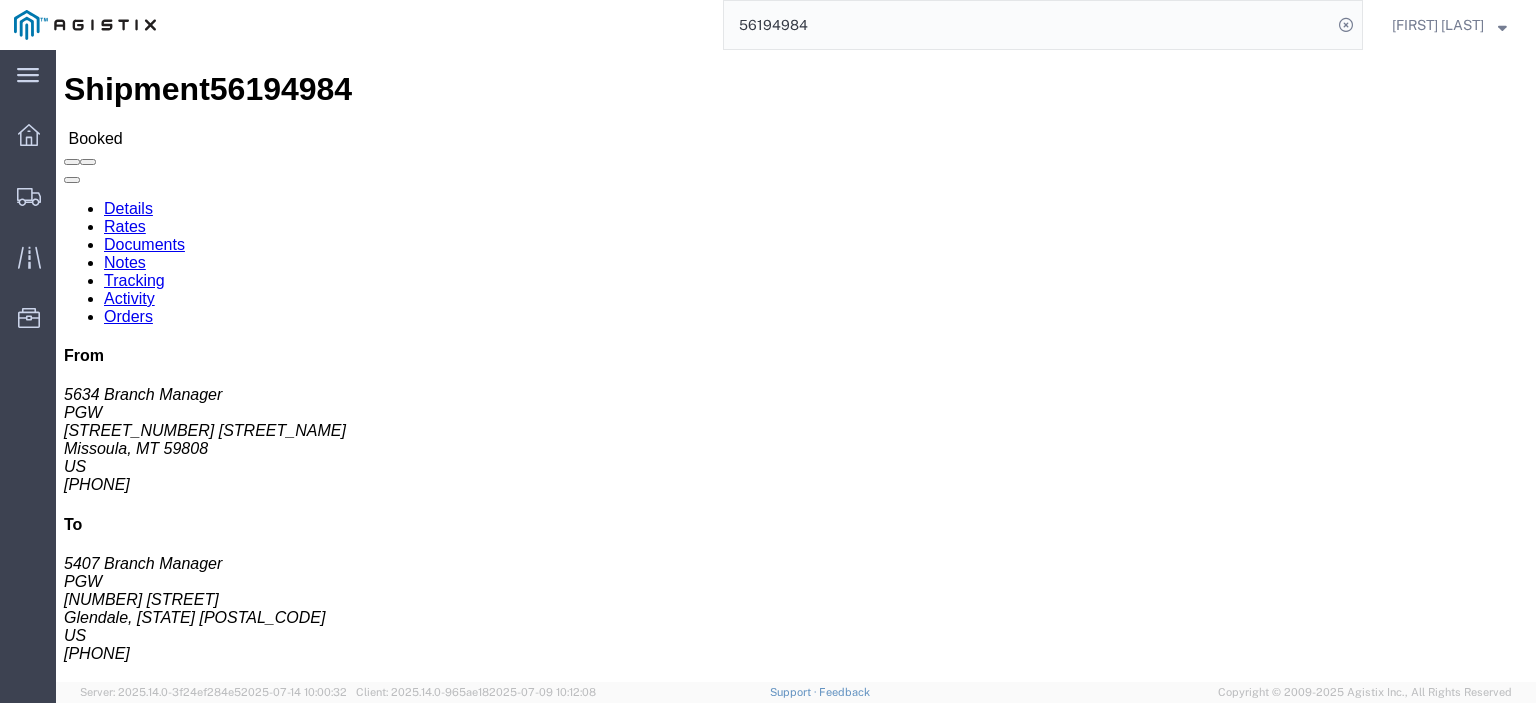 copy on "[STREET_NUMBER] [STREET_NAME]" 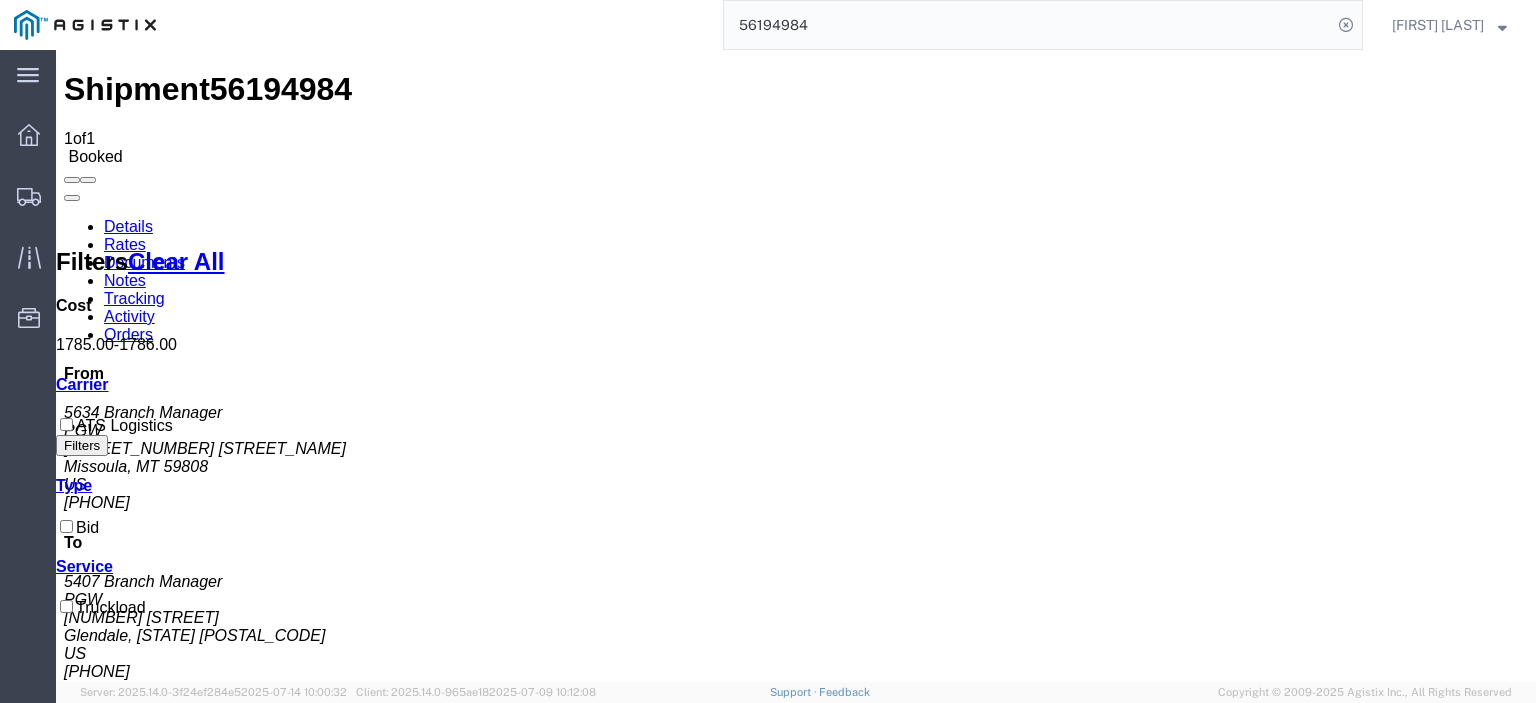 click on "Notes" at bounding box center (125, 280) 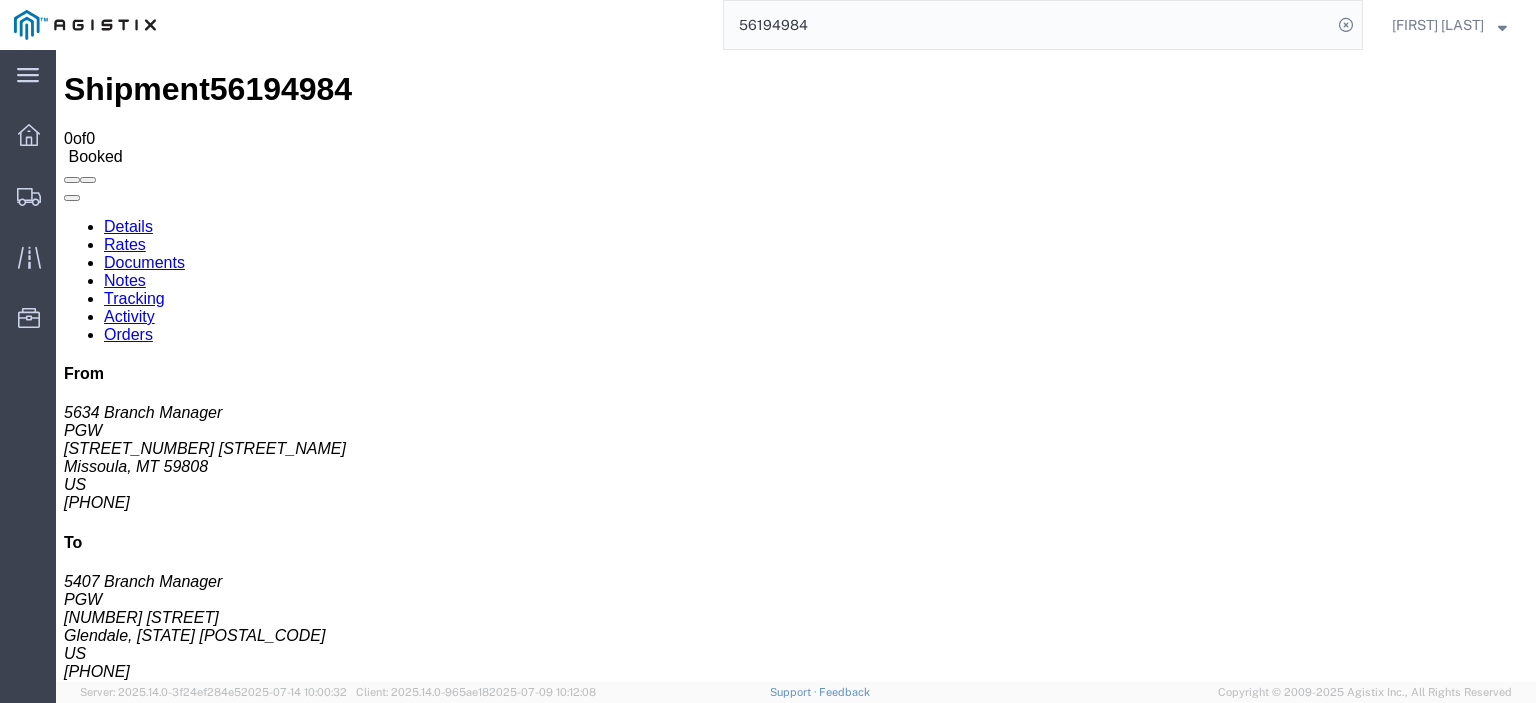 drag, startPoint x: 828, startPoint y: 18, endPoint x: 461, endPoint y: 0, distance: 367.44116 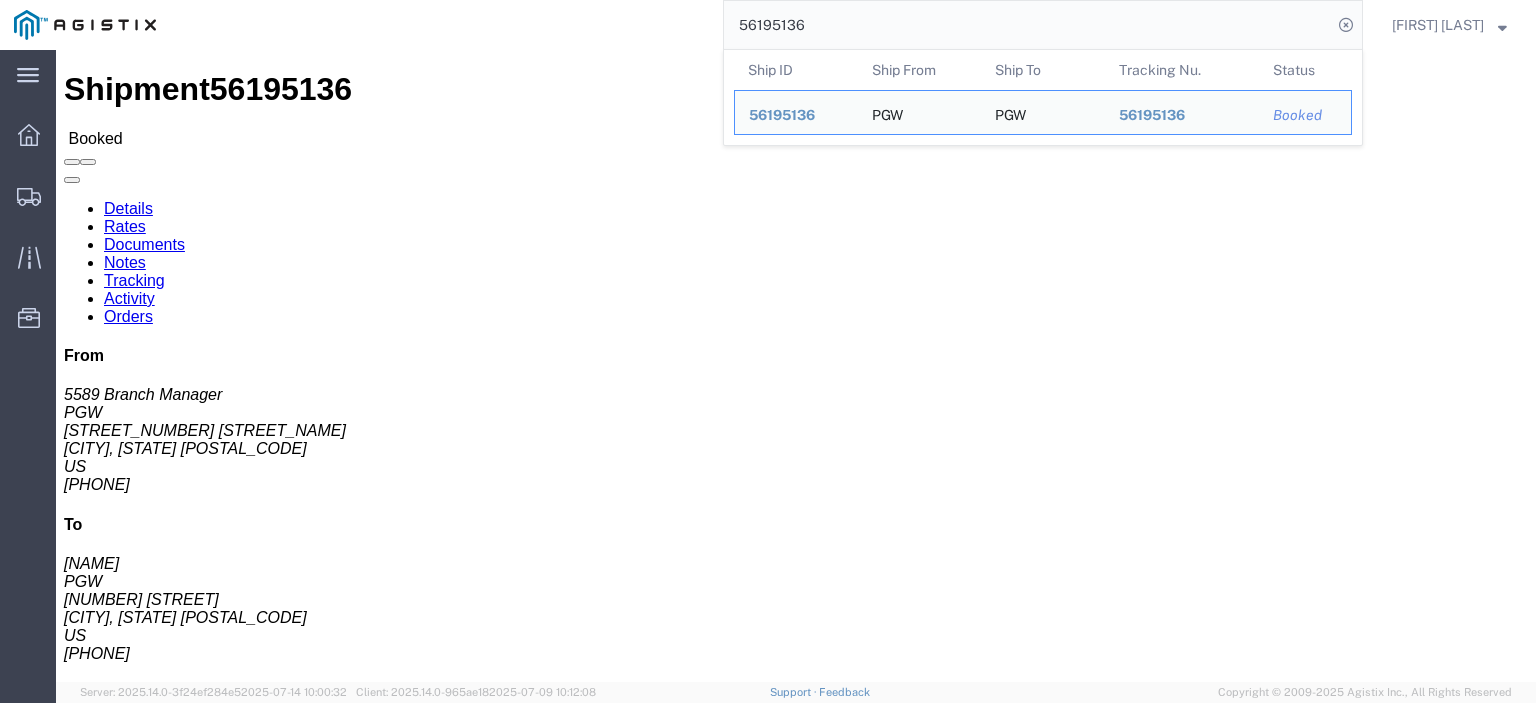 drag, startPoint x: 142, startPoint y: 235, endPoint x: 12, endPoint y: 238, distance: 130.0346 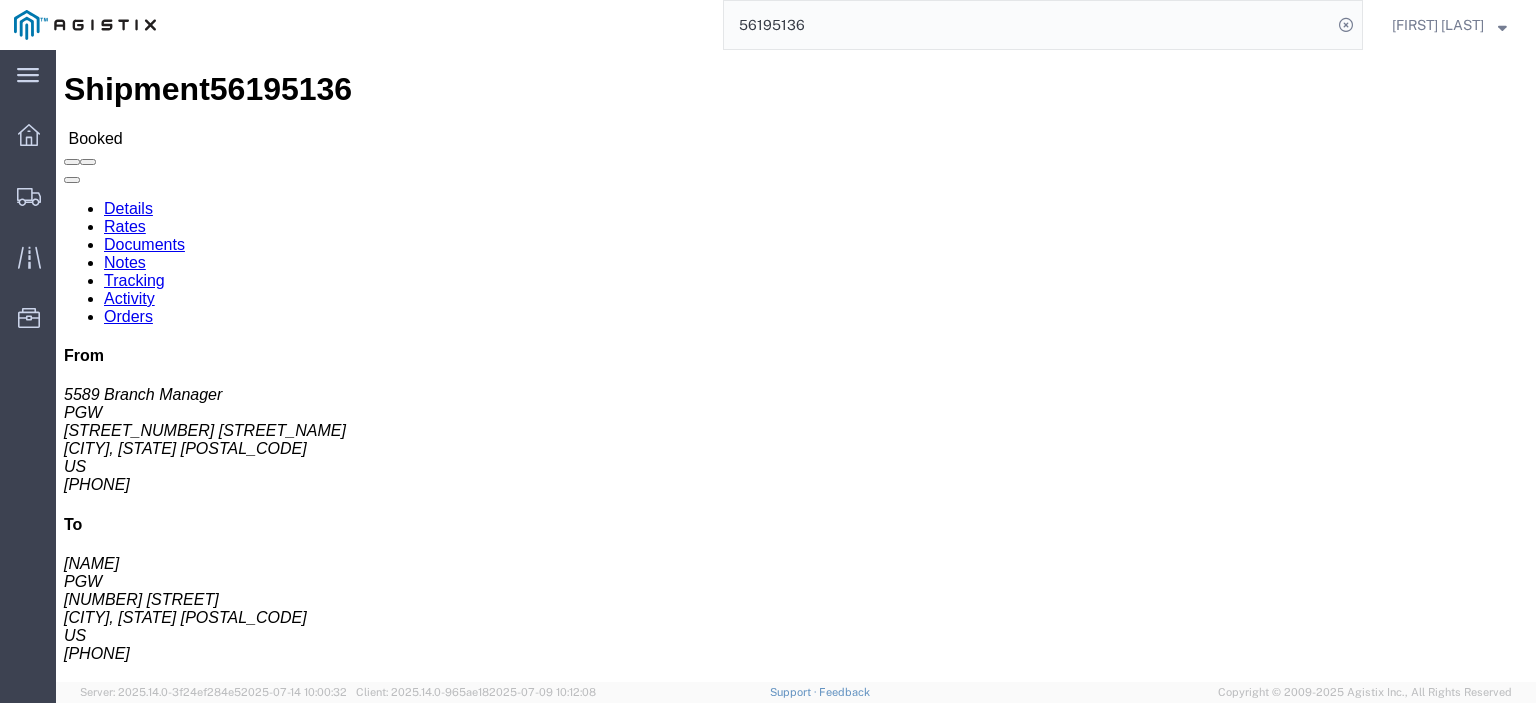 copy on "[STREET_NUMBER] [STREET_NAME]" 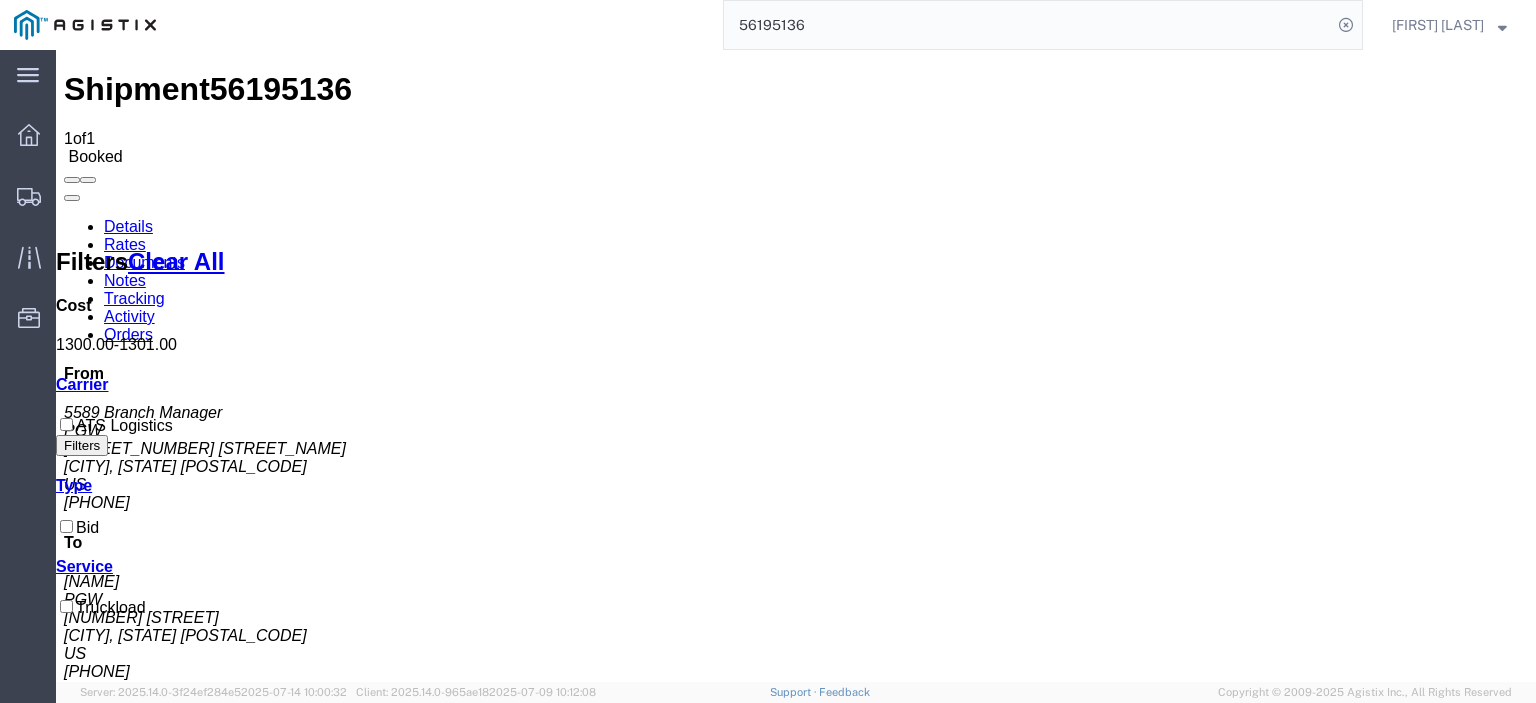 click on "Notes" at bounding box center (125, 280) 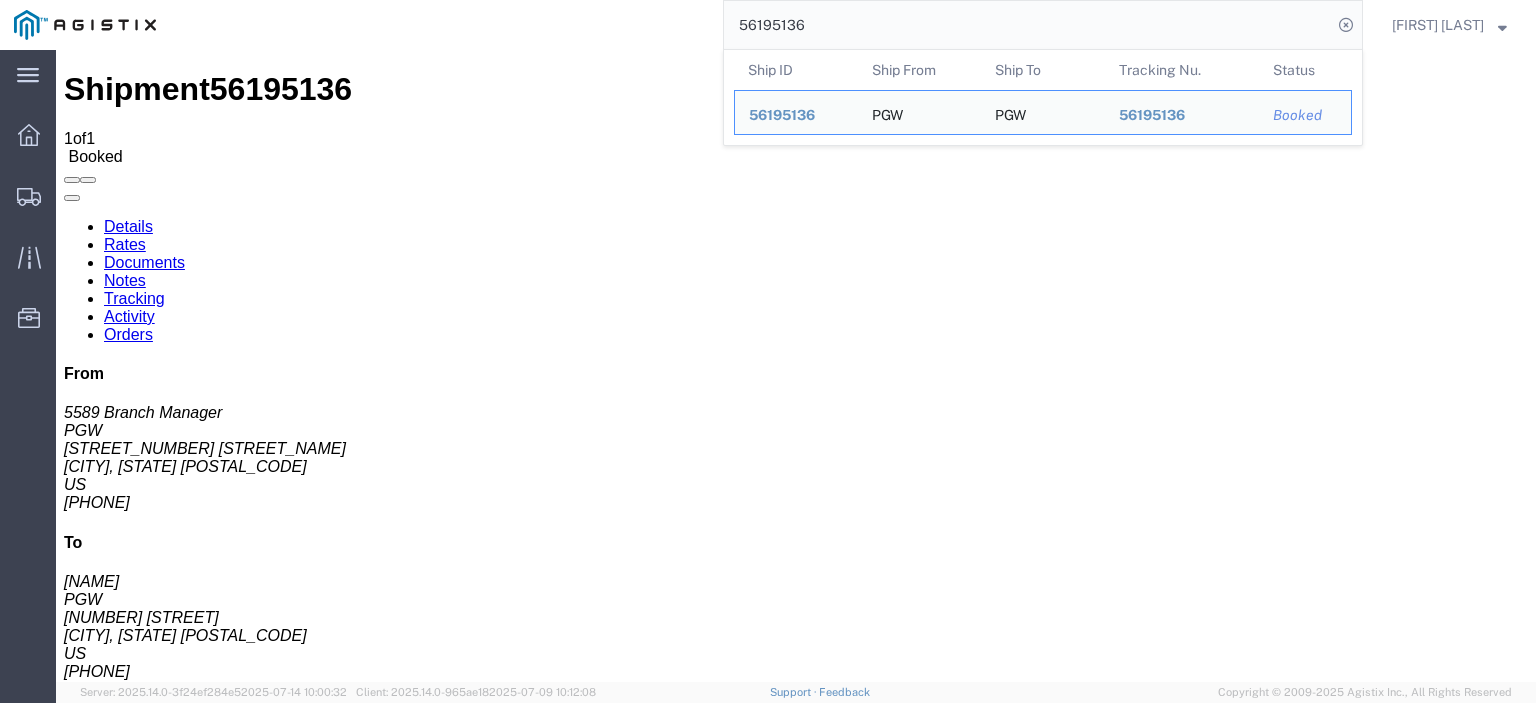 drag, startPoint x: 836, startPoint y: 26, endPoint x: 455, endPoint y: -30, distance: 385.0935 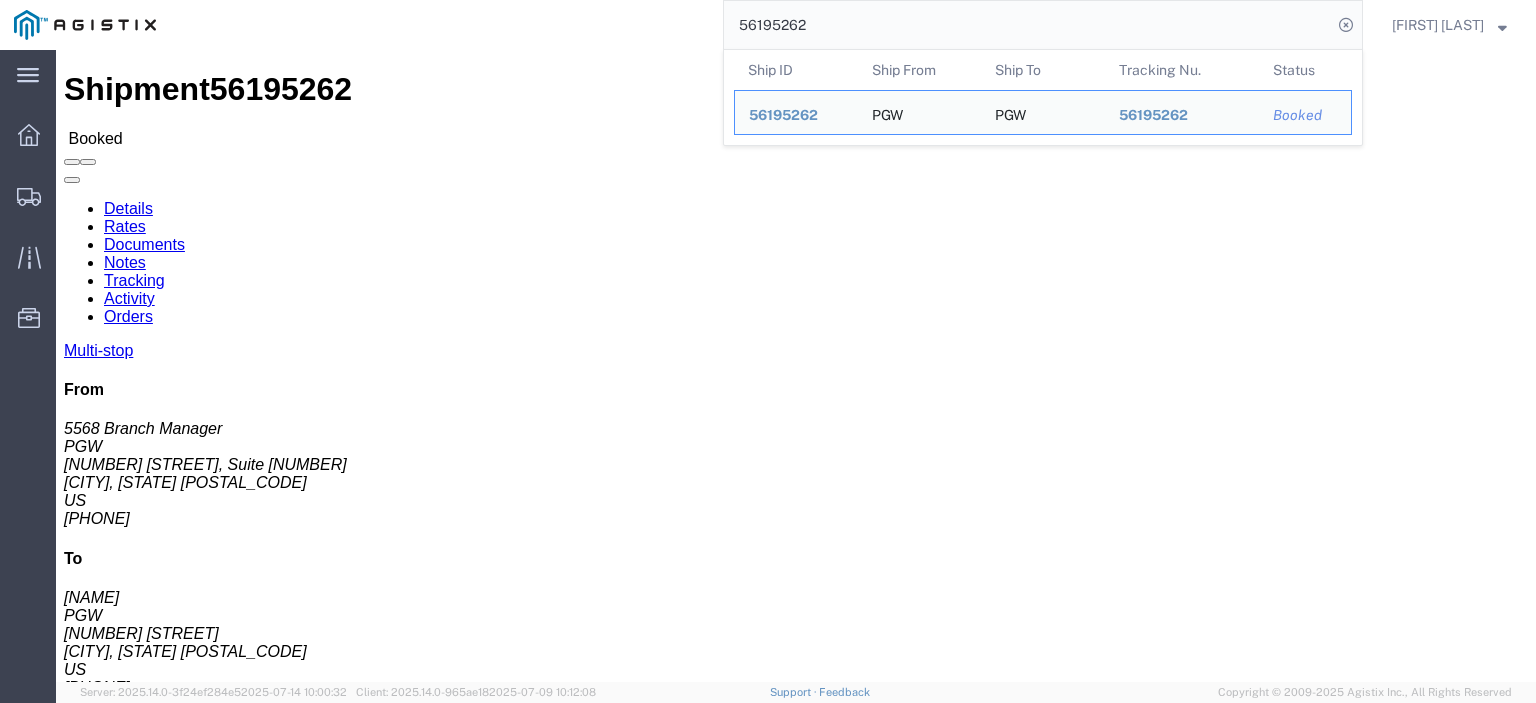 drag, startPoint x: 216, startPoint y: 236, endPoint x: 7, endPoint y: 238, distance: 209.00957 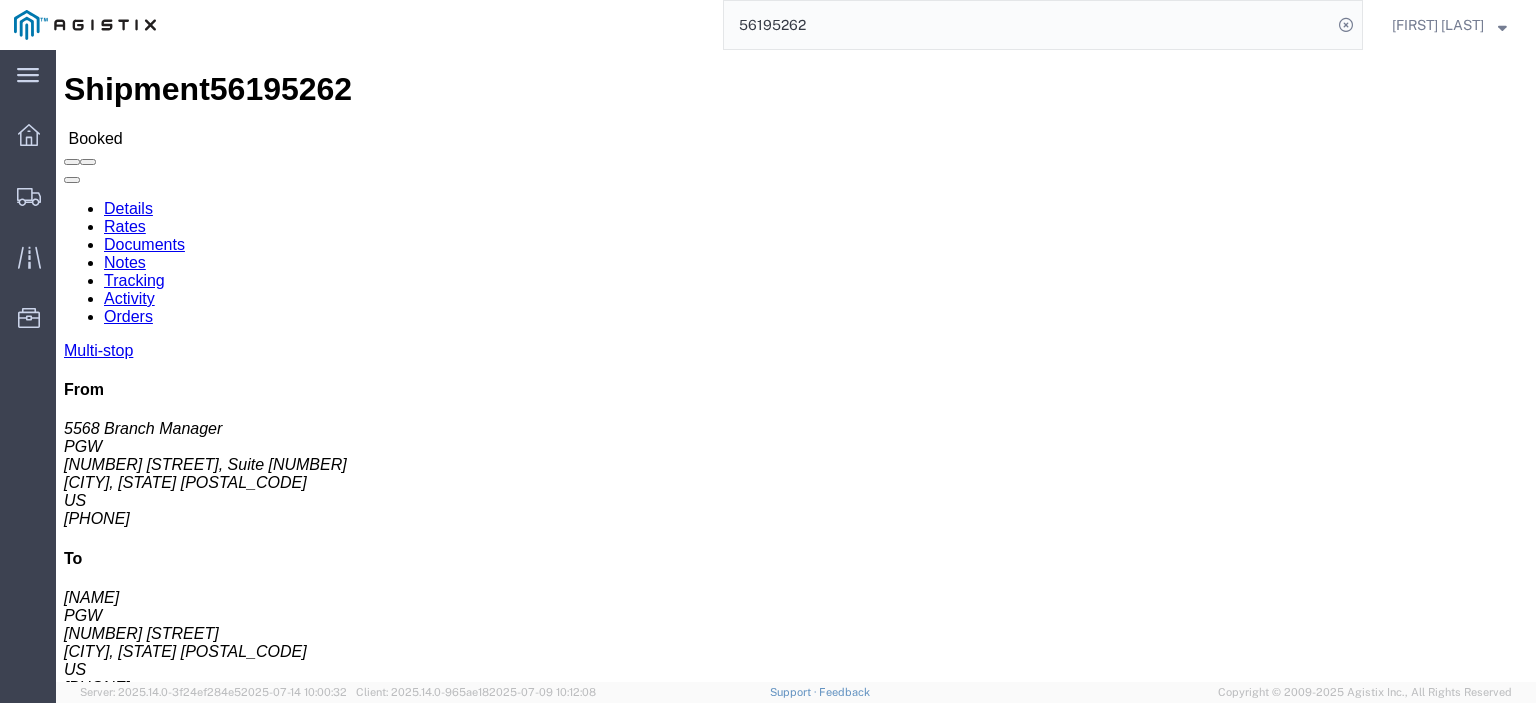 copy on "[NUMBER] [STREET], Suite [NUMBER]" 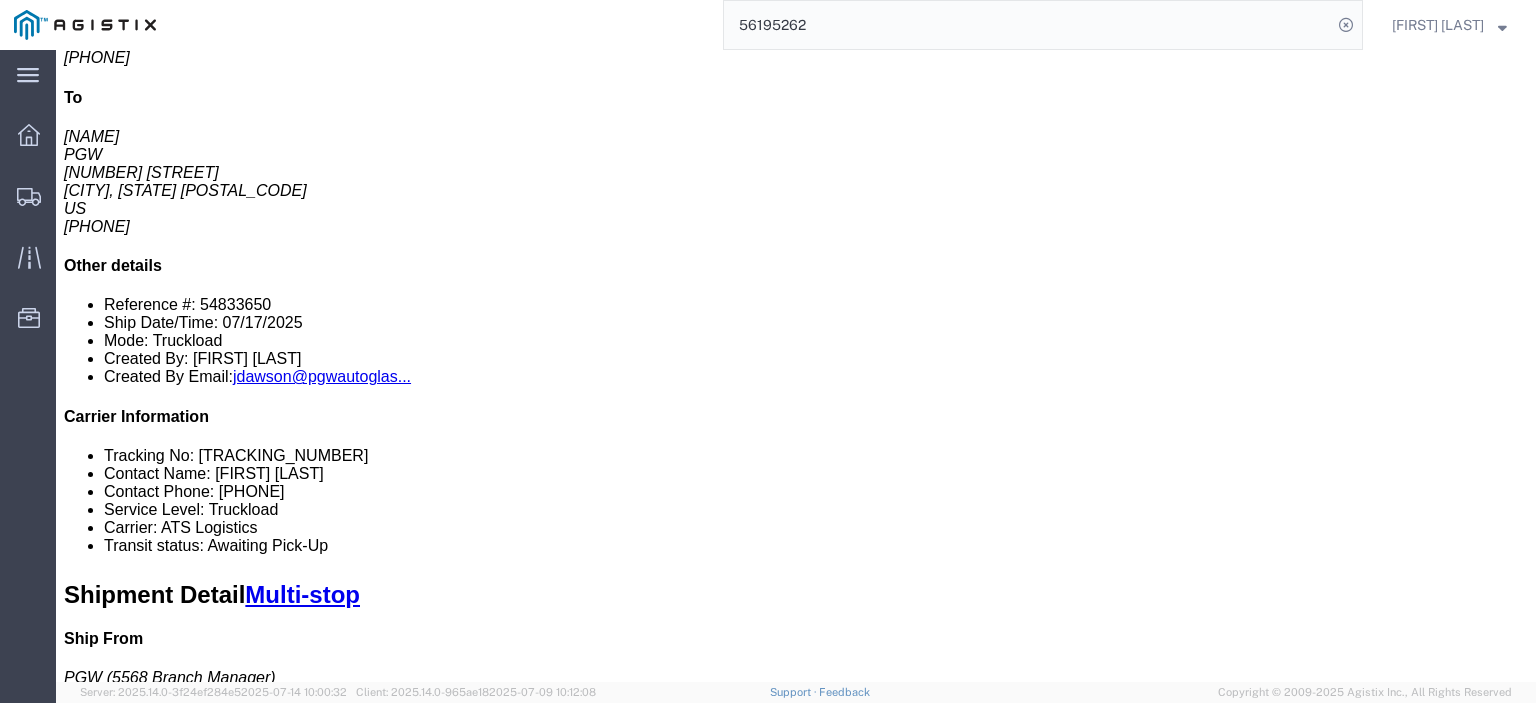 scroll, scrollTop: 300, scrollLeft: 0, axis: vertical 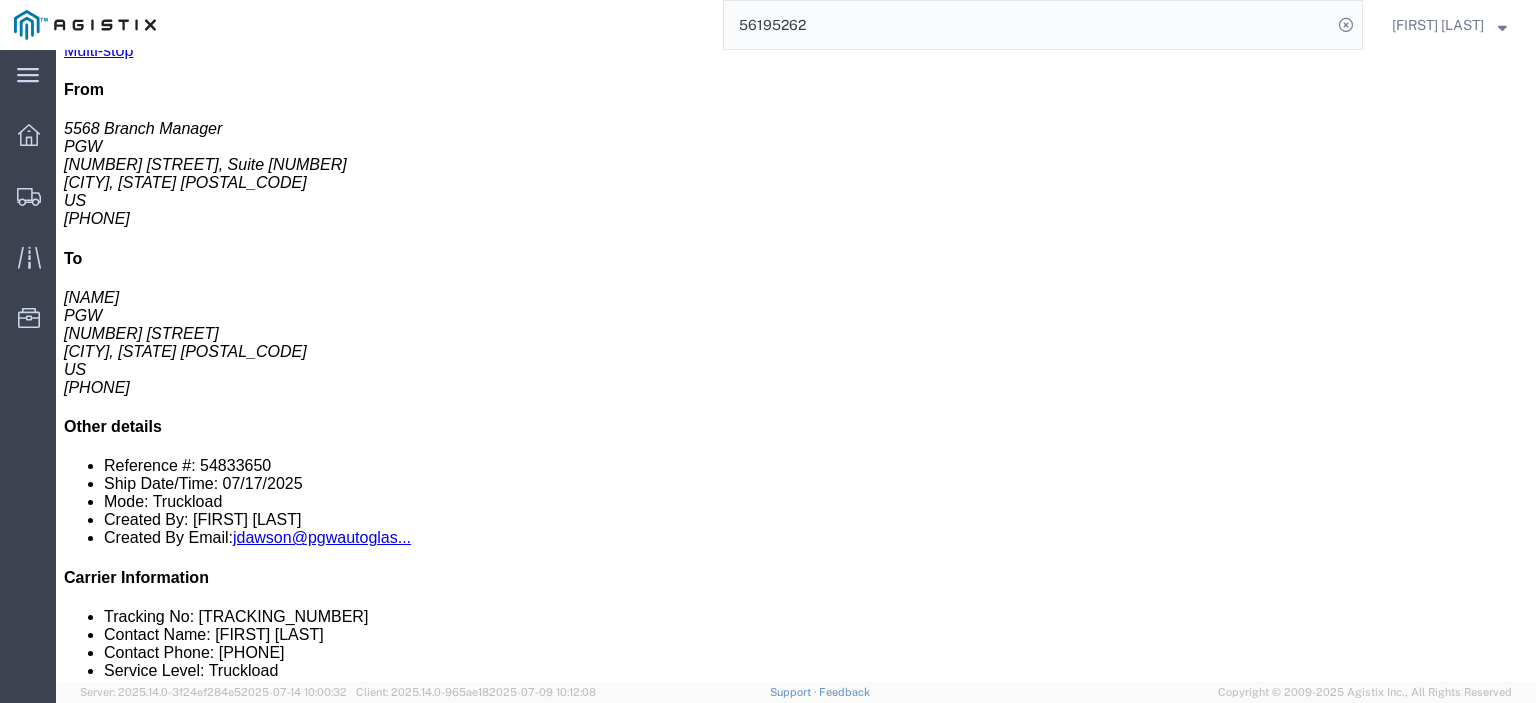 drag, startPoint x: 441, startPoint y: 289, endPoint x: 215, endPoint y: 291, distance: 226.00885 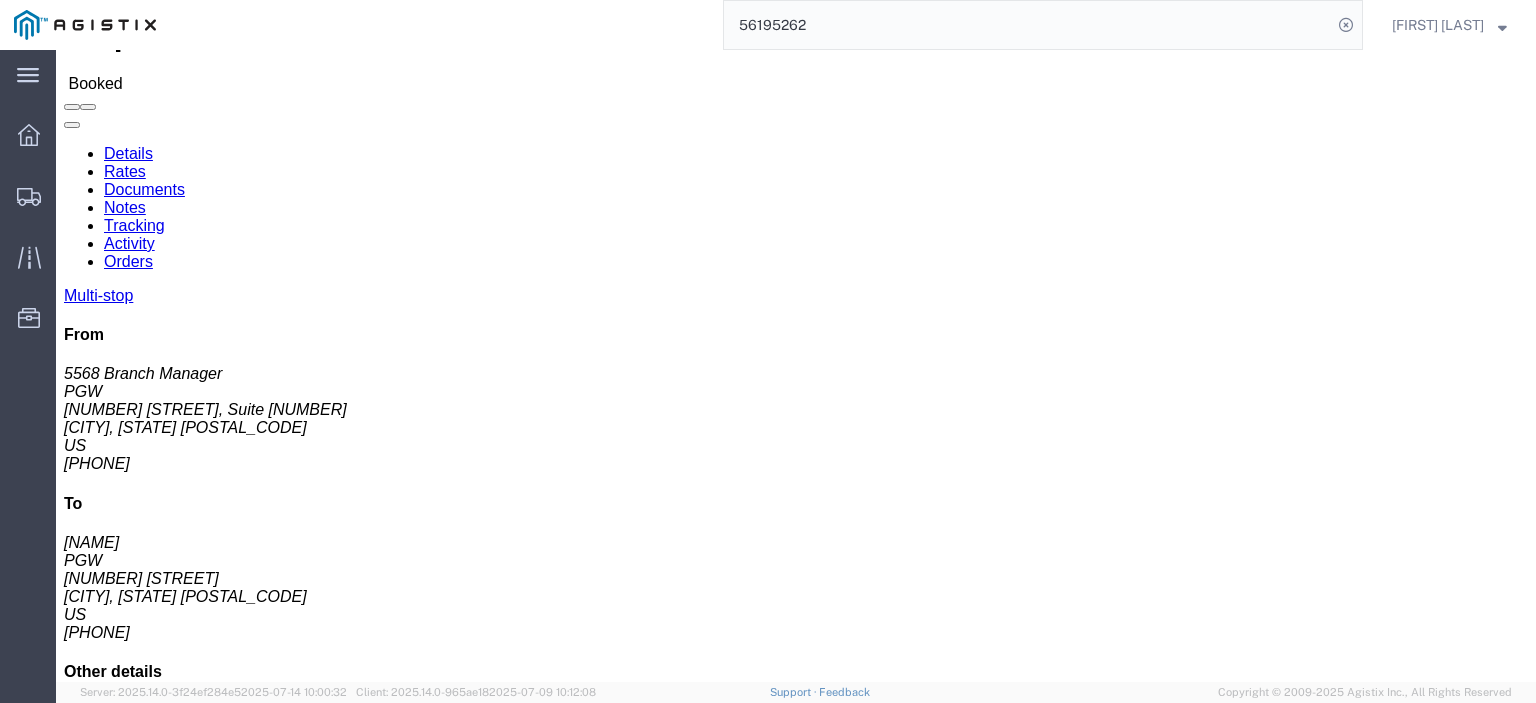 scroll, scrollTop: 0, scrollLeft: 0, axis: both 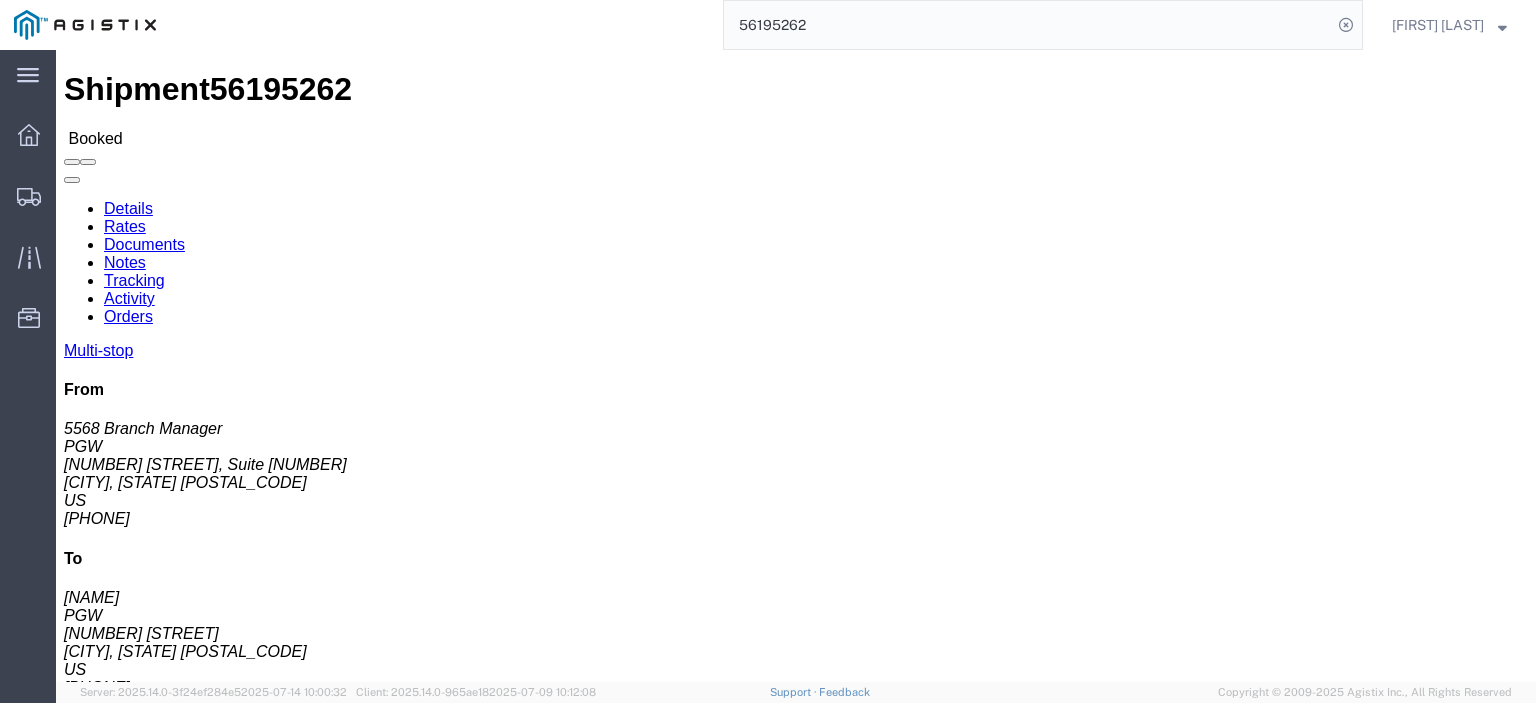 click on "Rates" 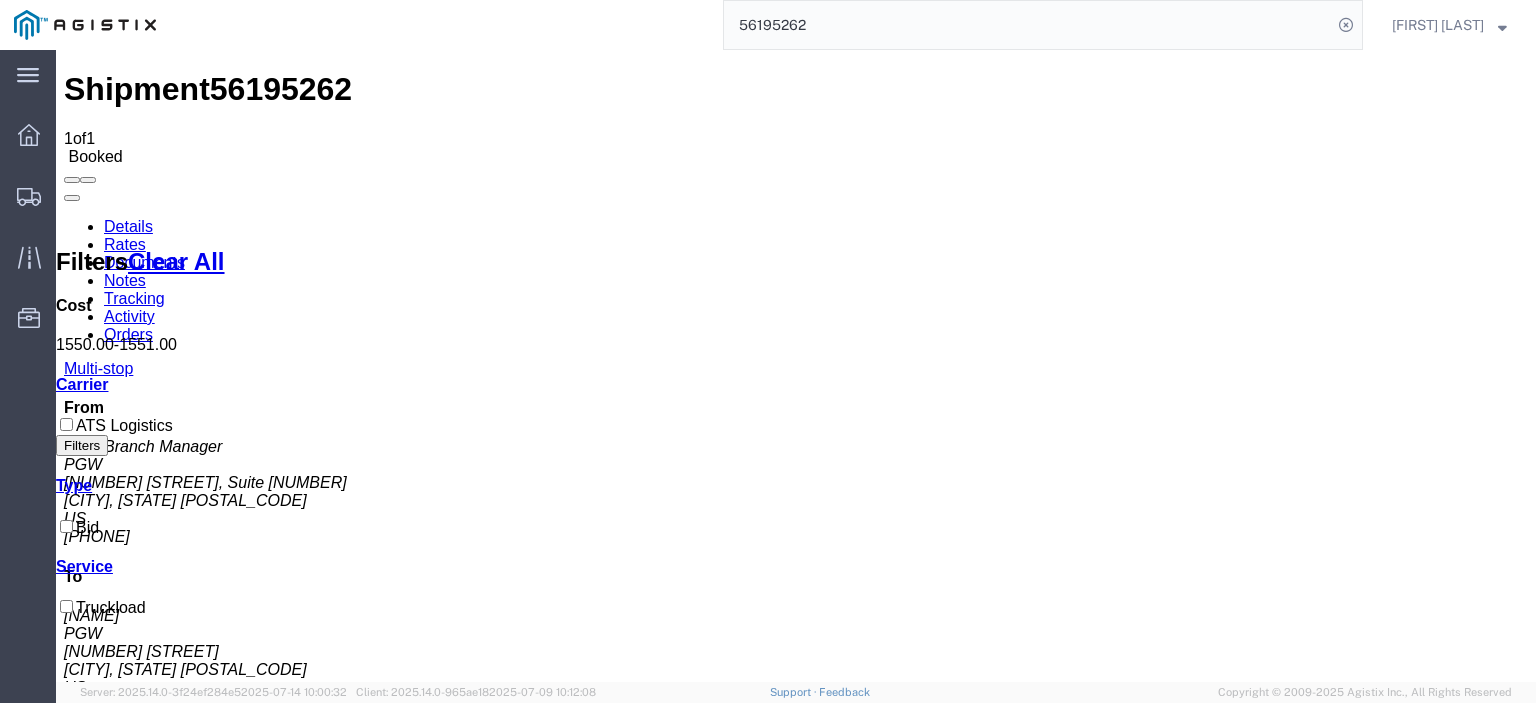click on "Notes" at bounding box center (125, 280) 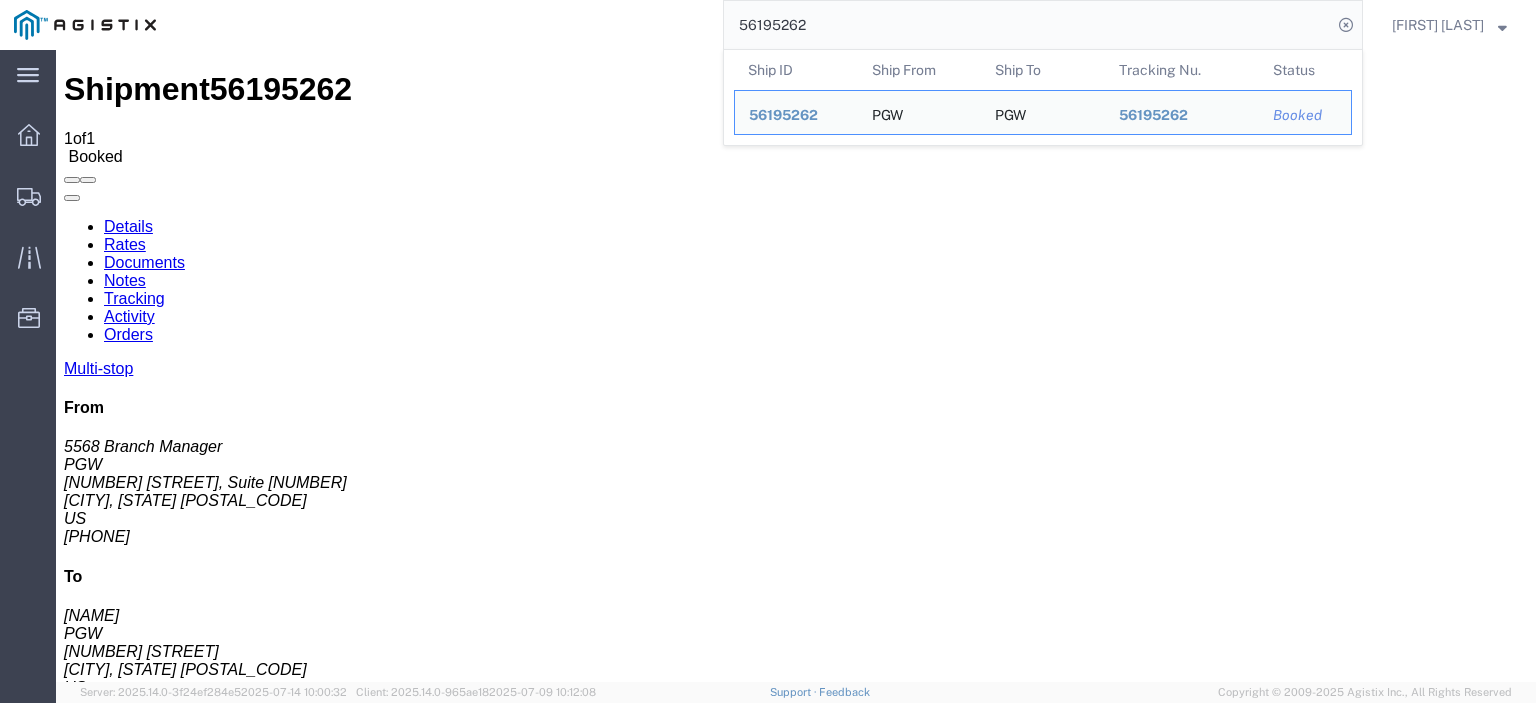 drag, startPoint x: 806, startPoint y: 11, endPoint x: 605, endPoint y: 10, distance: 201.00249 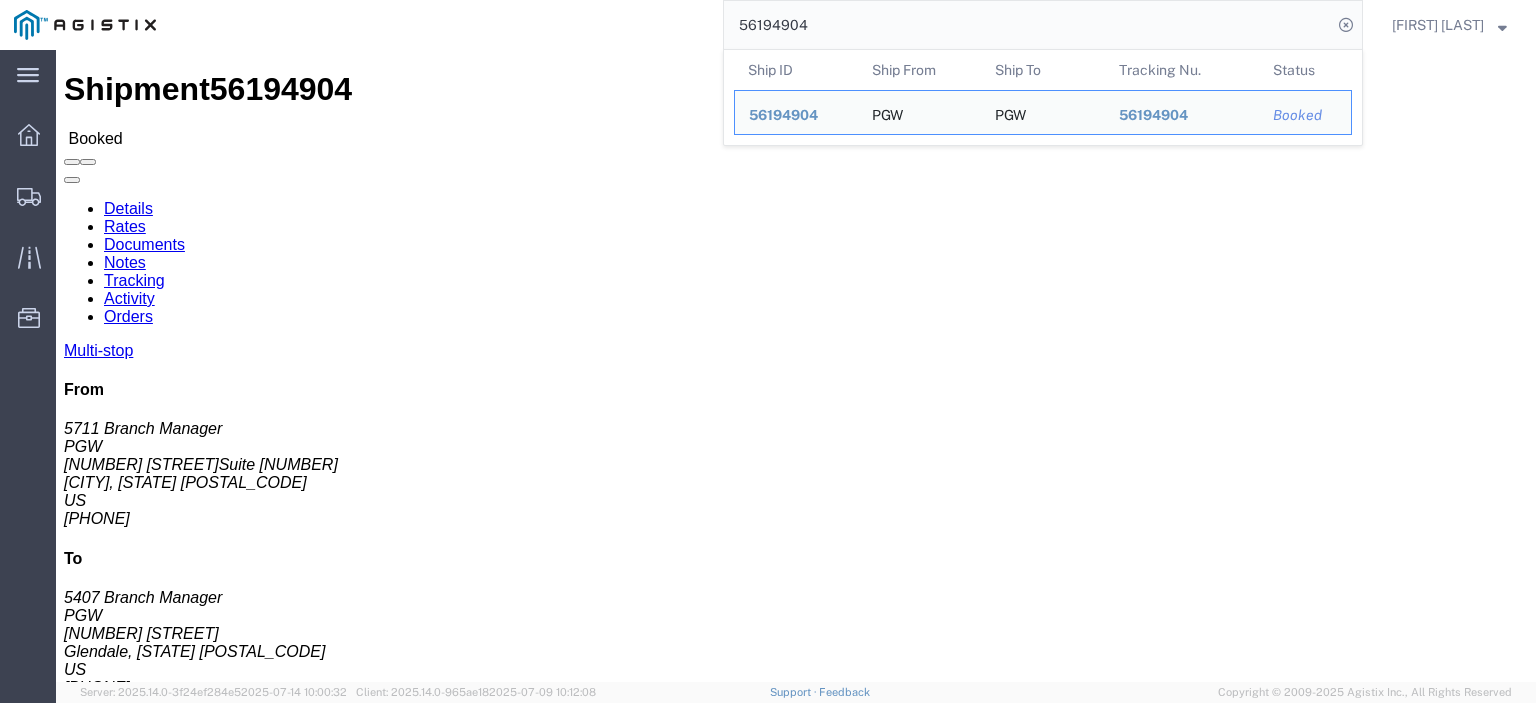 drag, startPoint x: 90, startPoint y: 253, endPoint x: 23, endPoint y: 233, distance: 69.92139 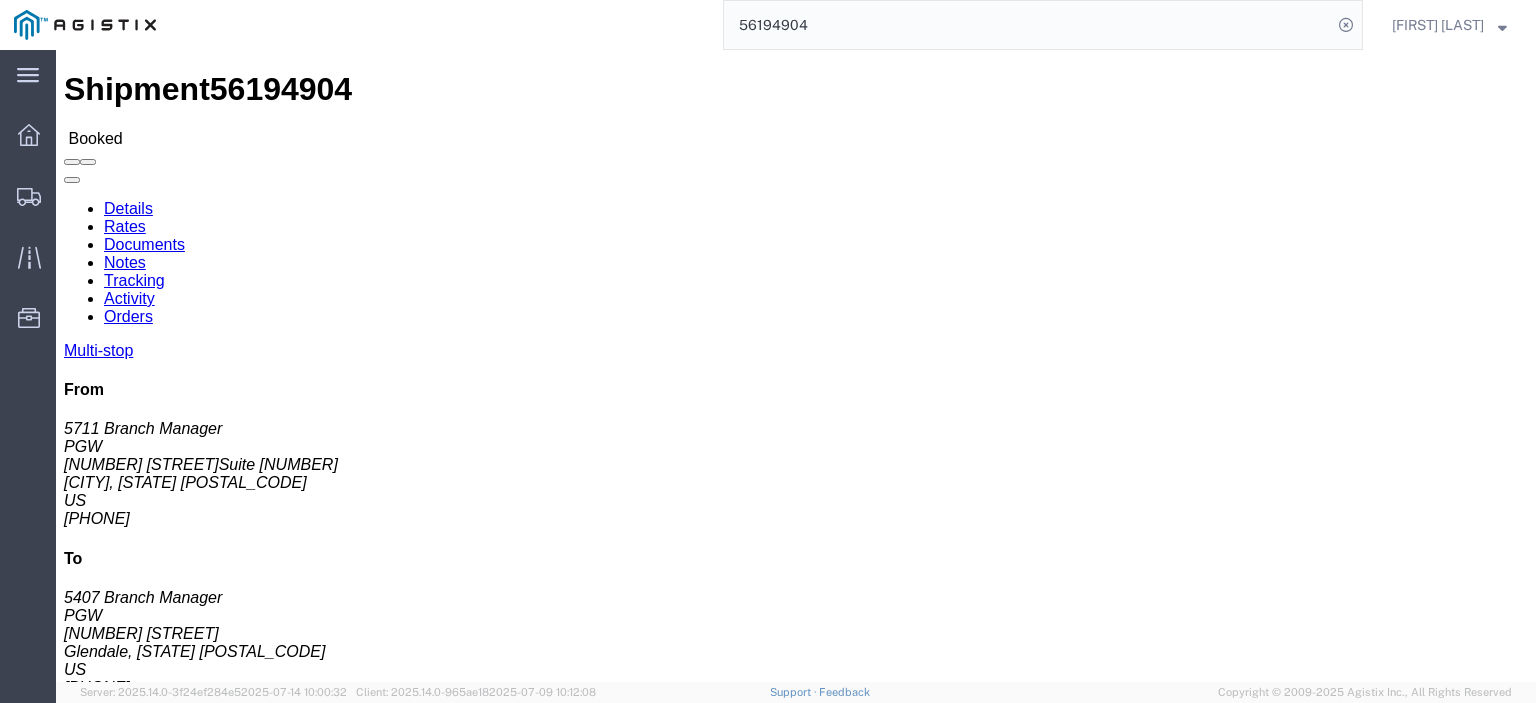 copy on "[NUMBER] [STREET] Suite [NUMBER]" 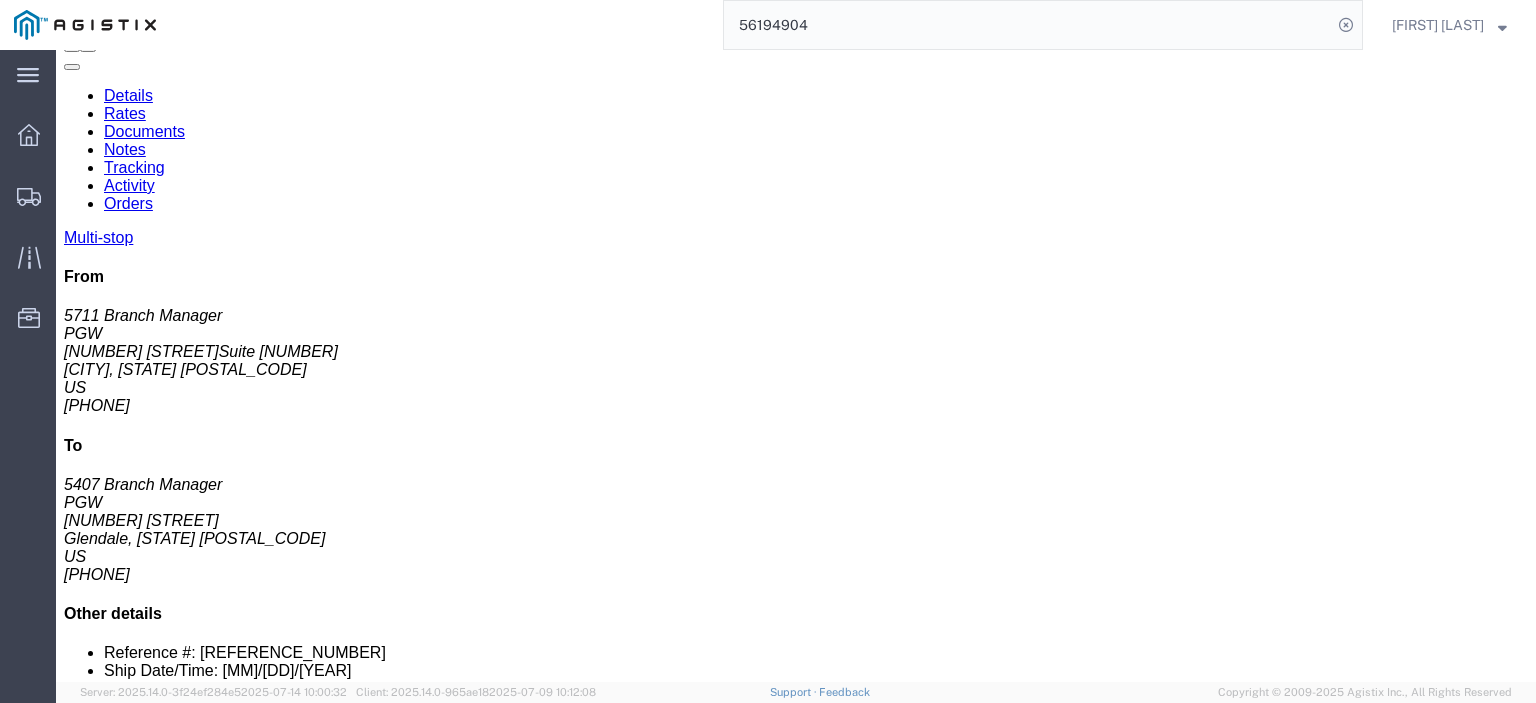 scroll, scrollTop: 200, scrollLeft: 0, axis: vertical 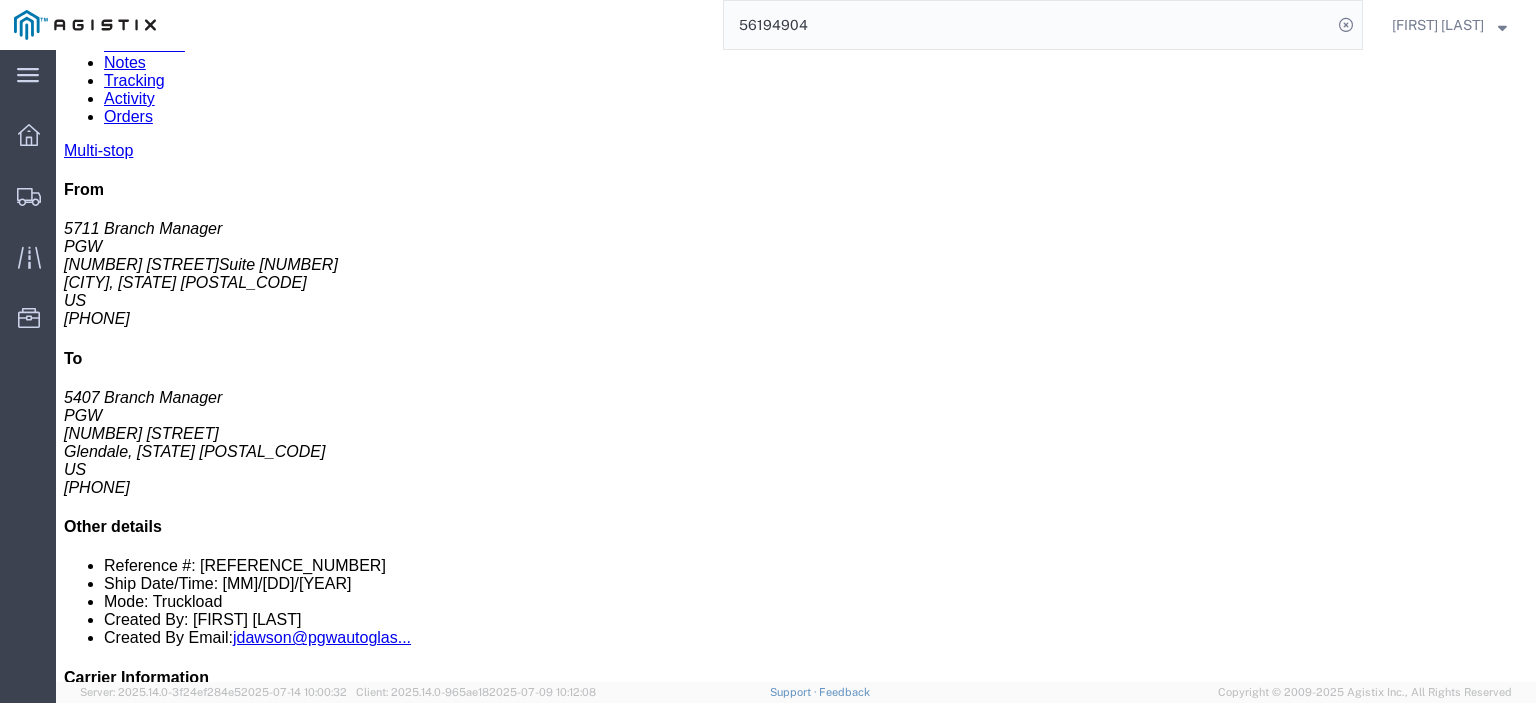 drag, startPoint x: 363, startPoint y: 409, endPoint x: 204, endPoint y: 420, distance: 159.38005 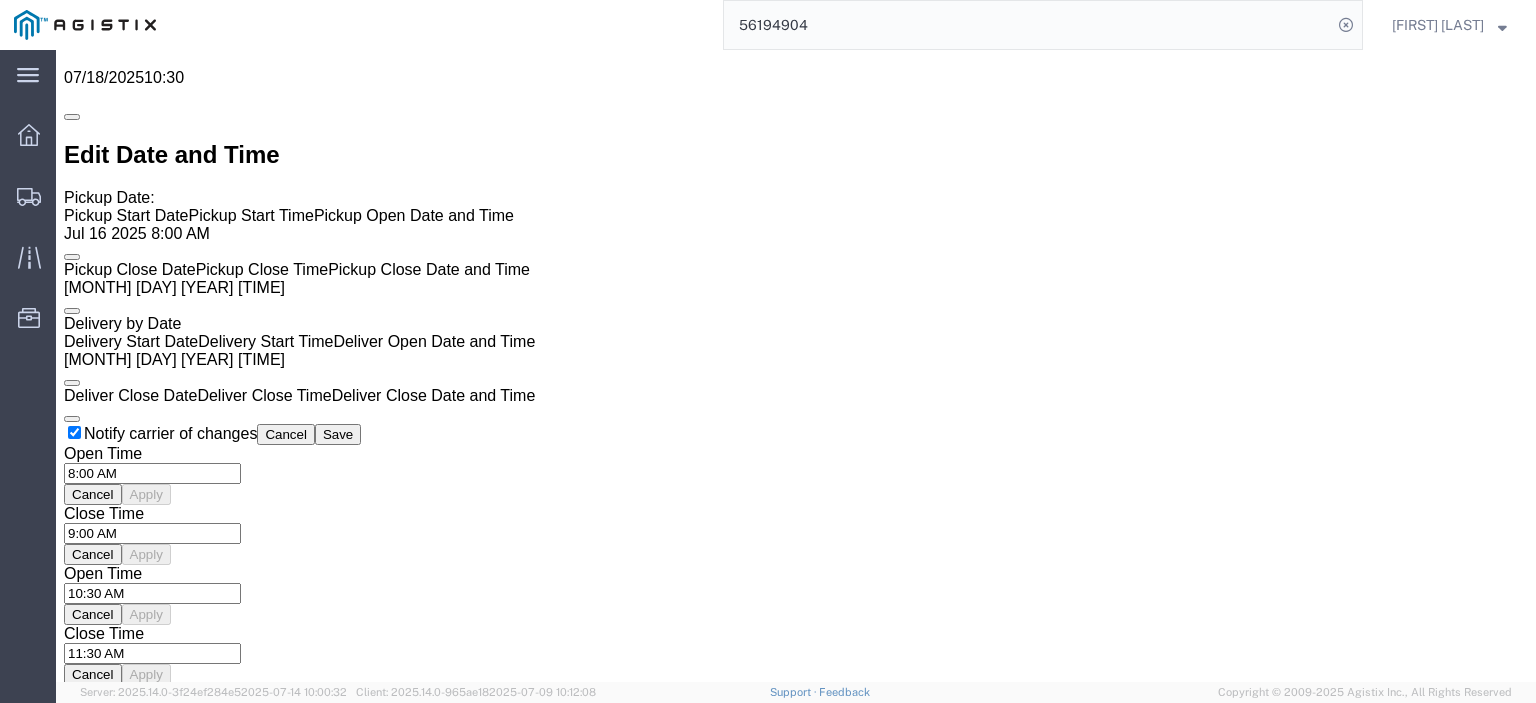 scroll, scrollTop: 1400, scrollLeft: 0, axis: vertical 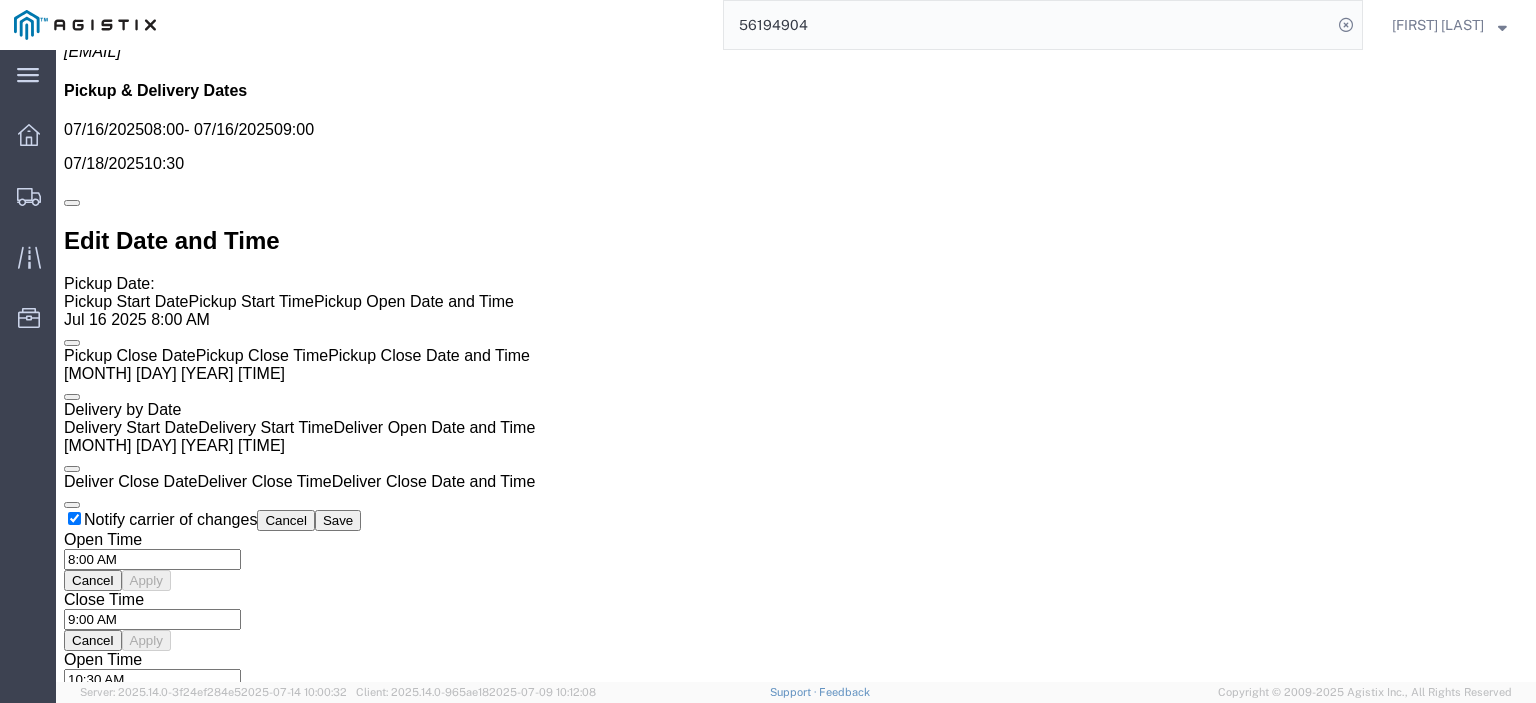 drag, startPoint x: 844, startPoint y: 27, endPoint x: 682, endPoint y: 31, distance: 162.04938 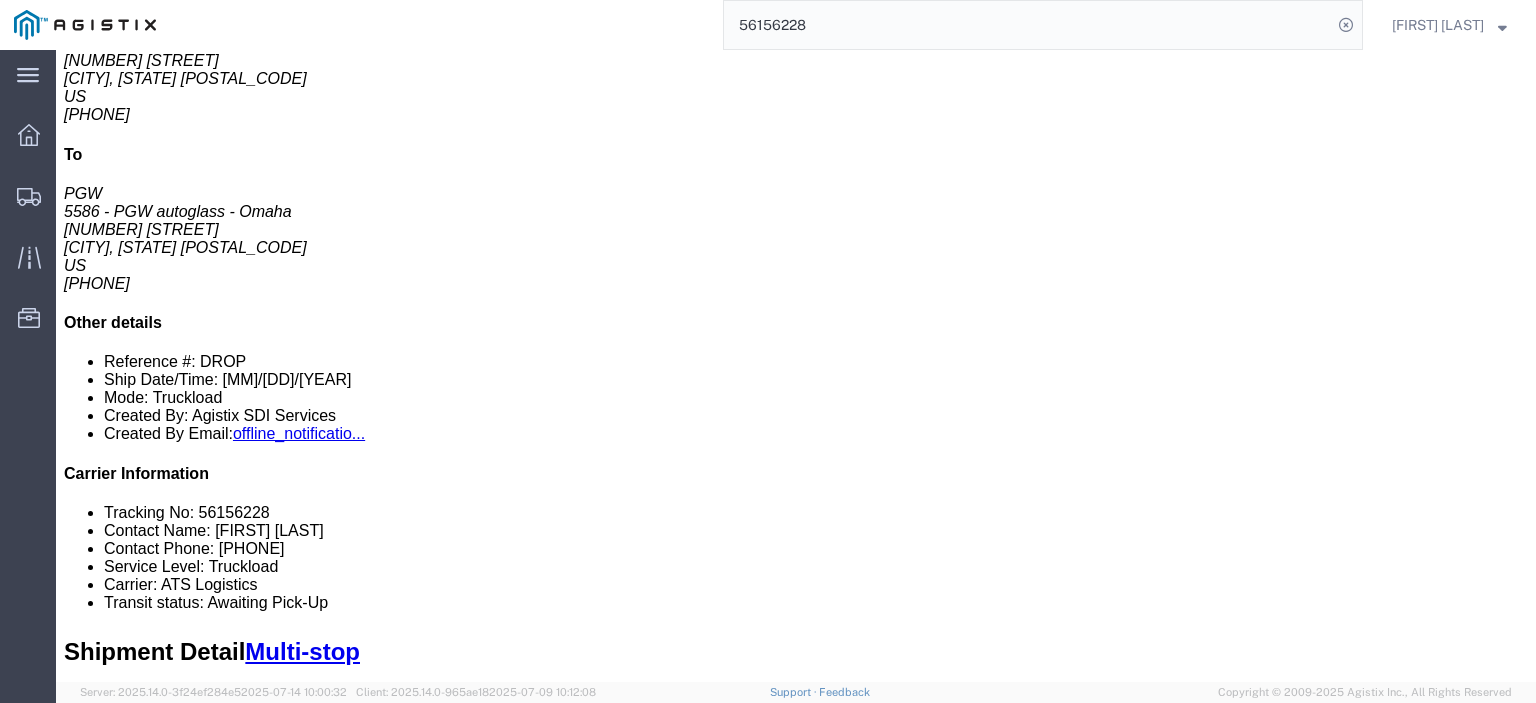 scroll, scrollTop: 200, scrollLeft: 0, axis: vertical 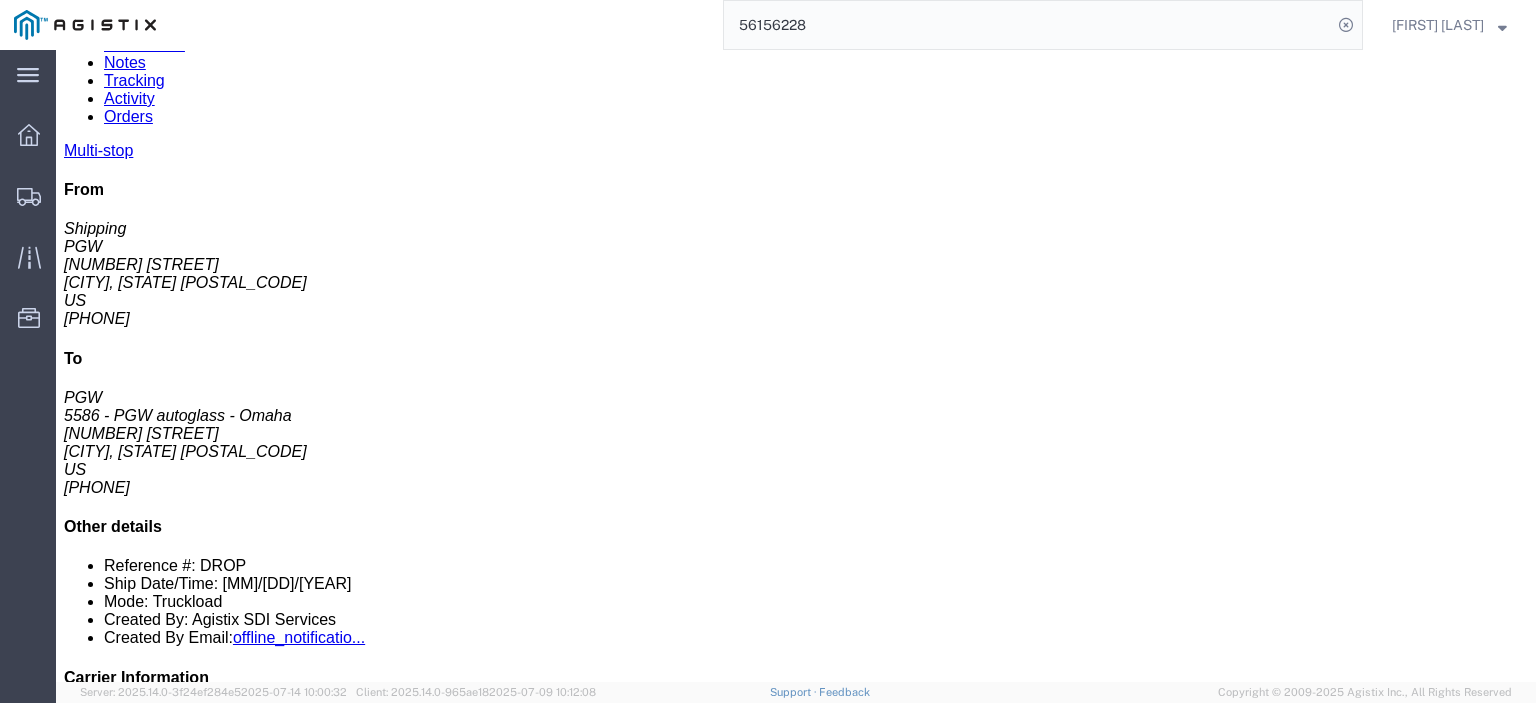 drag, startPoint x: 856, startPoint y: 393, endPoint x: 657, endPoint y: 400, distance: 199.12308 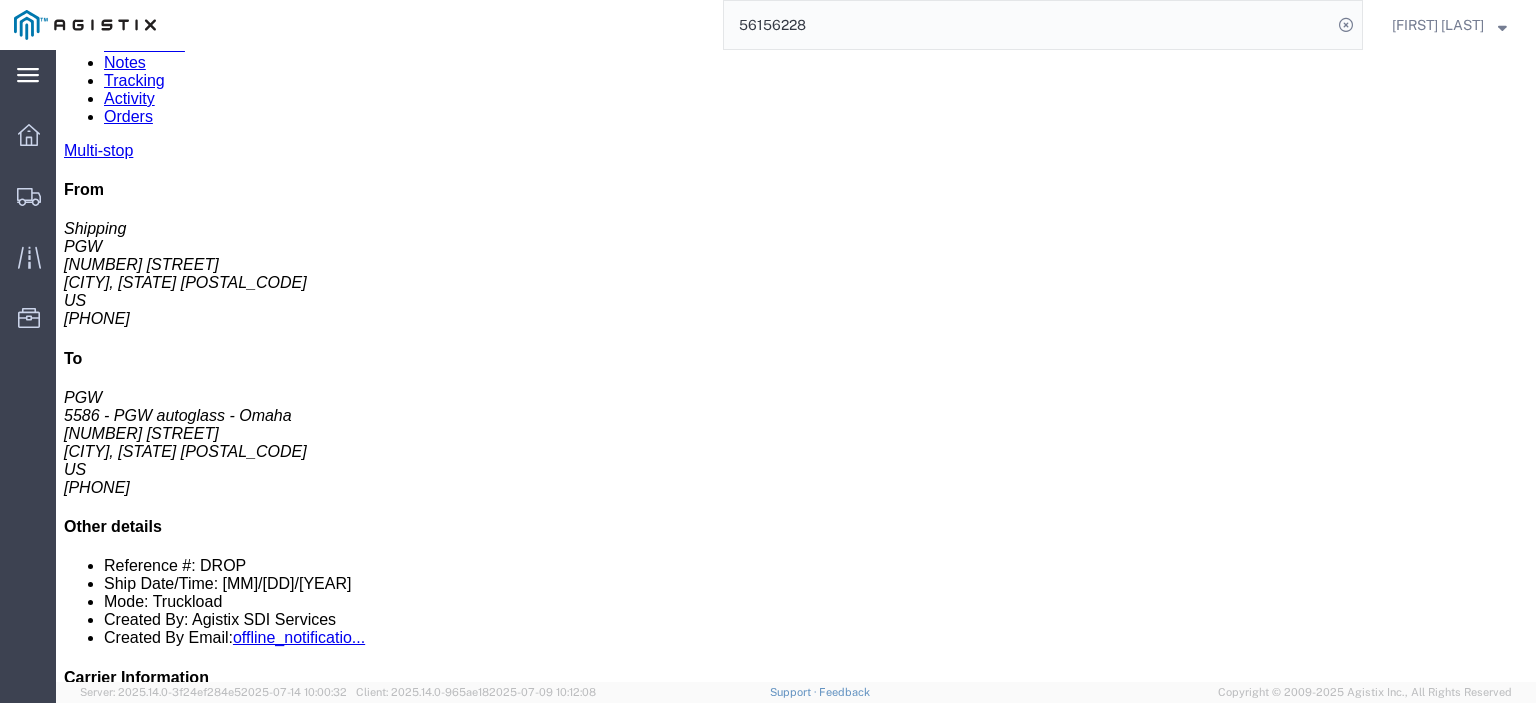 click 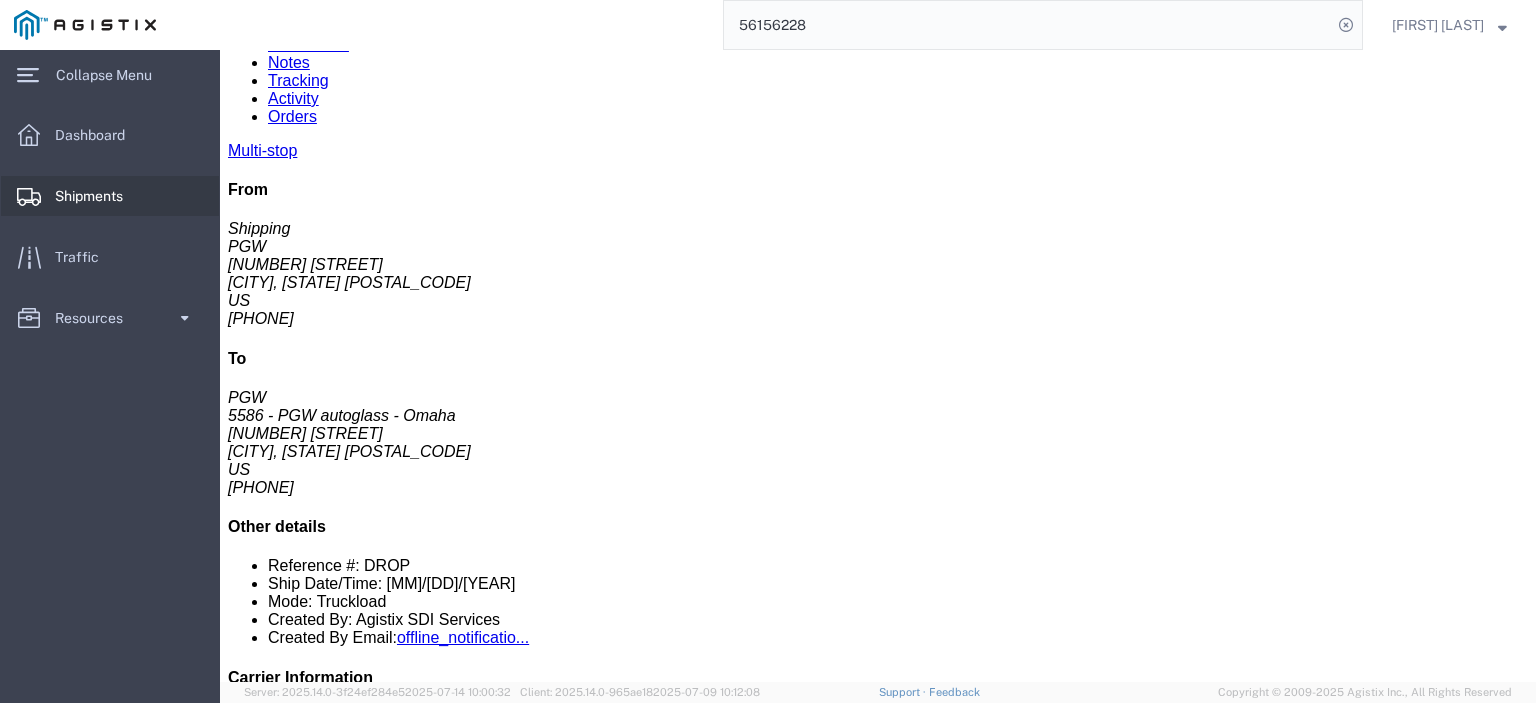 click on "Shipments" 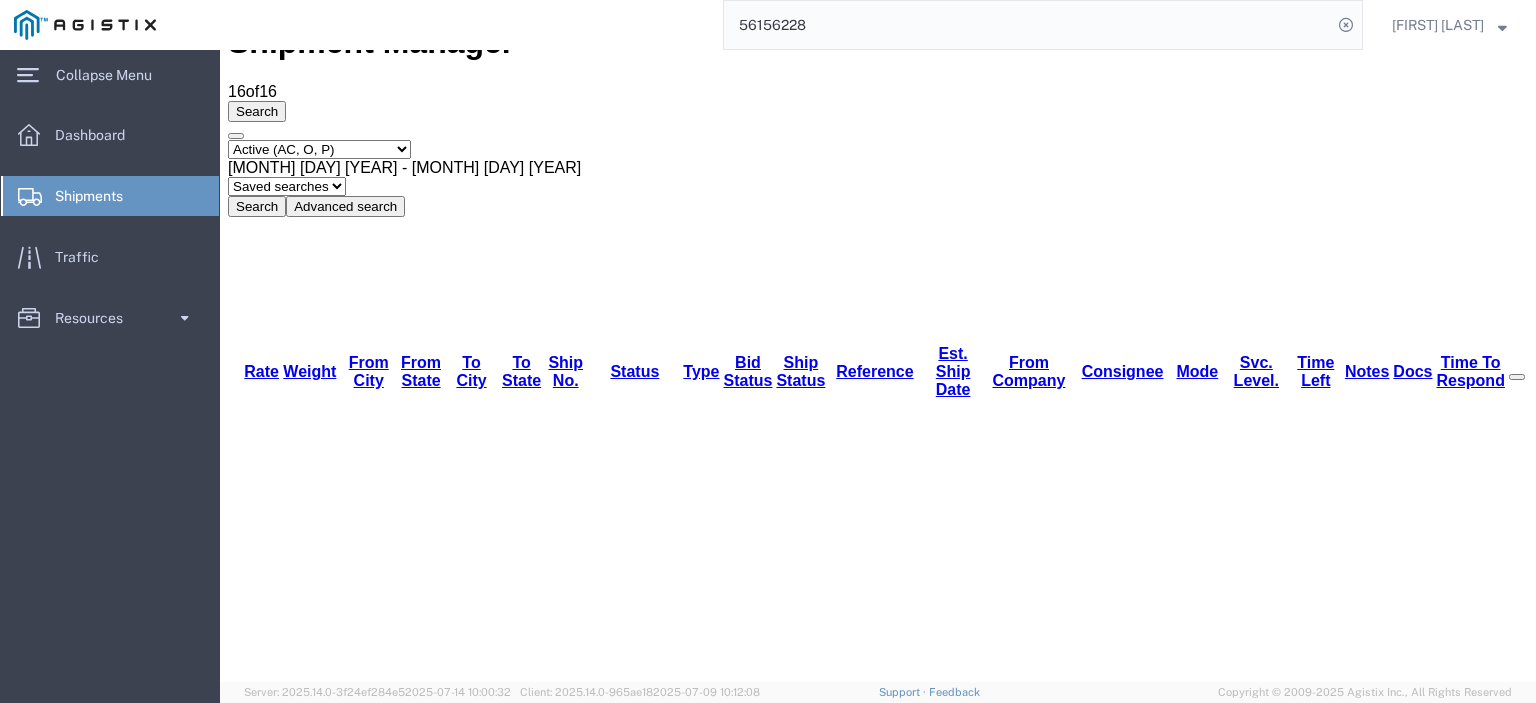 scroll, scrollTop: 84, scrollLeft: 0, axis: vertical 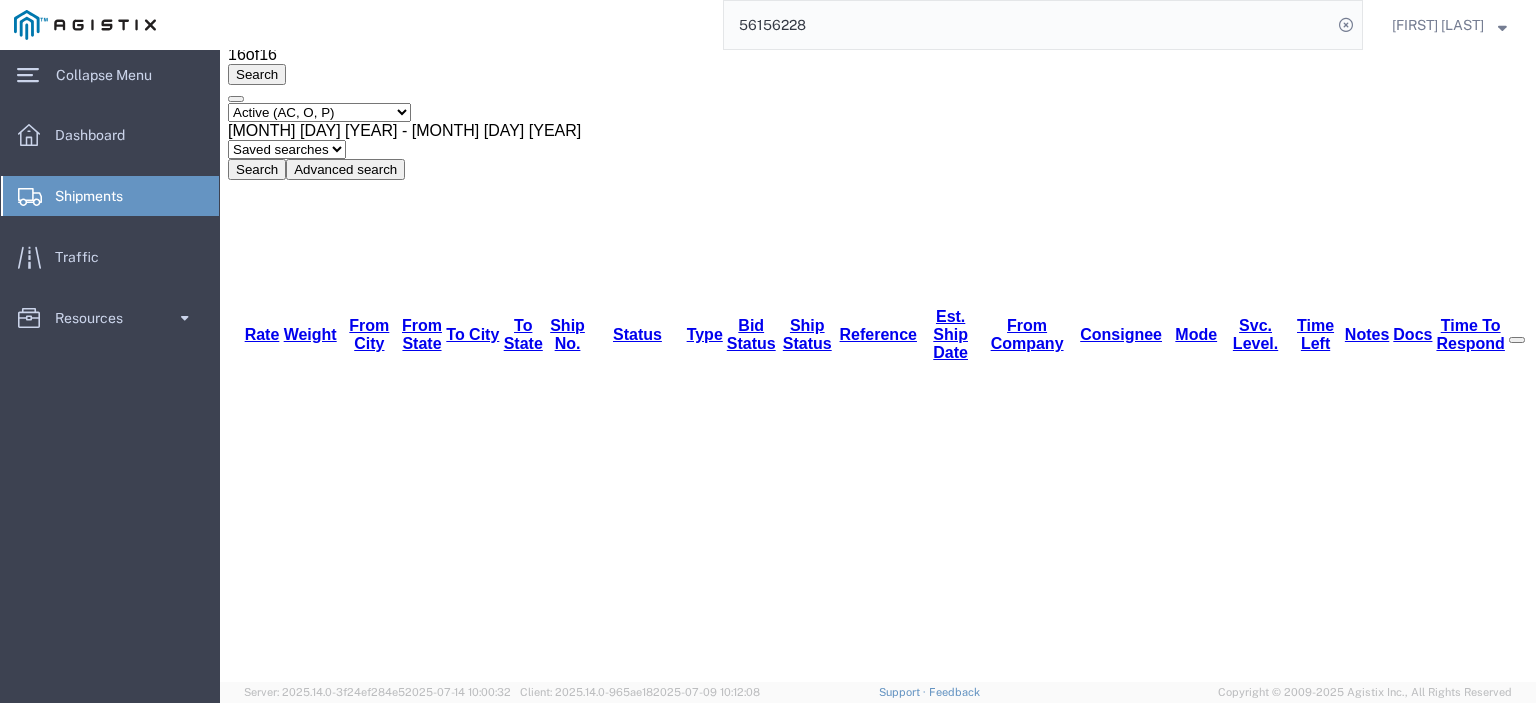 drag, startPoint x: 784, startPoint y: 202, endPoint x: 816, endPoint y: 204, distance: 32.06244 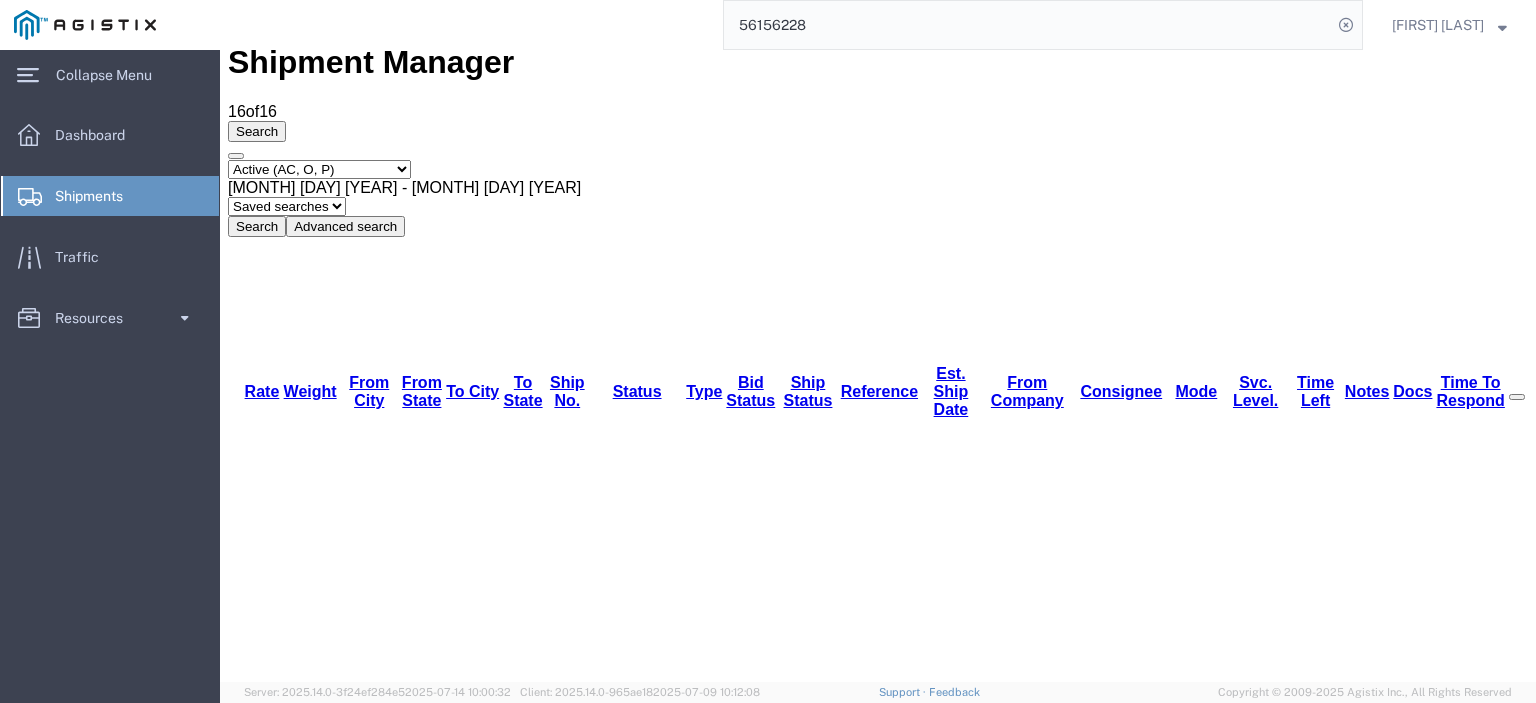 scroll, scrollTop: 0, scrollLeft: 0, axis: both 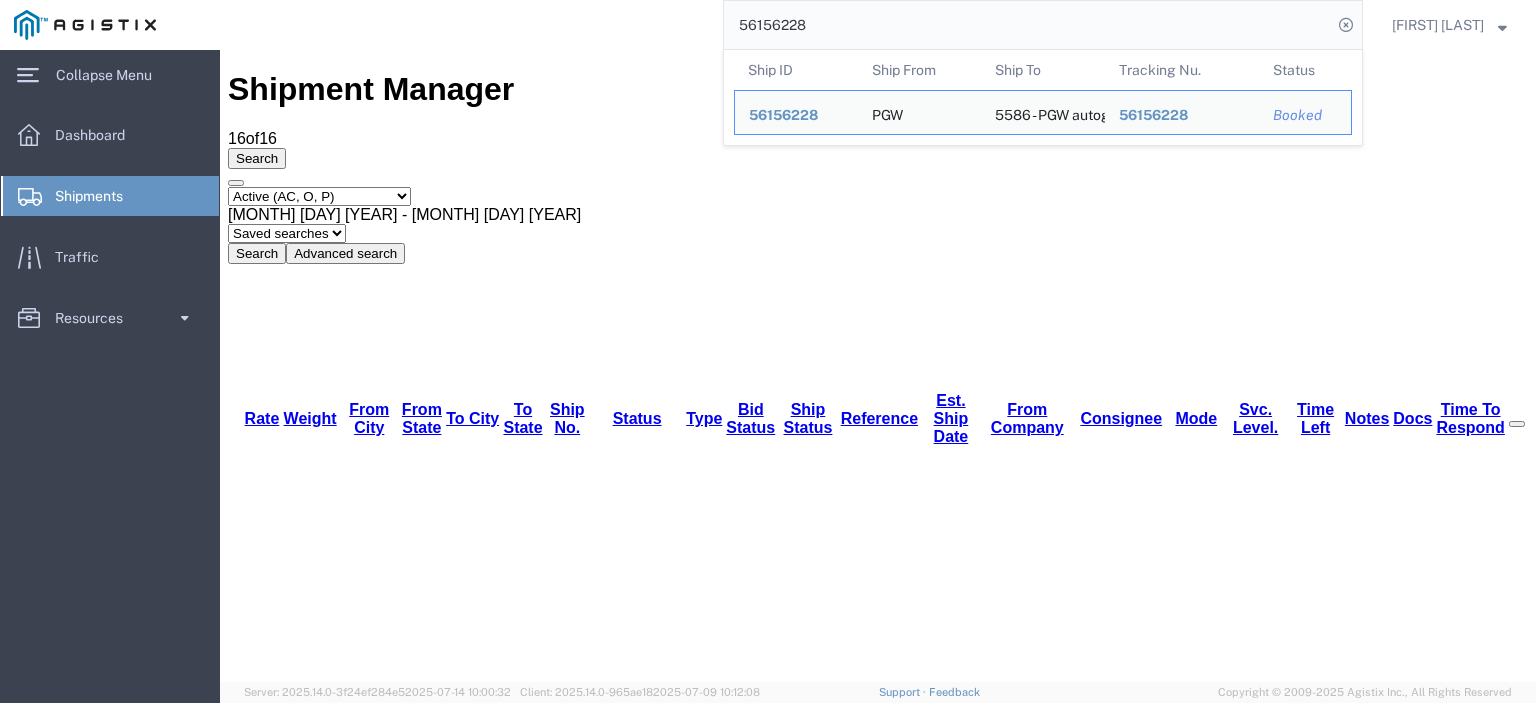 drag, startPoint x: 917, startPoint y: 19, endPoint x: 461, endPoint y: -3, distance: 456.5304 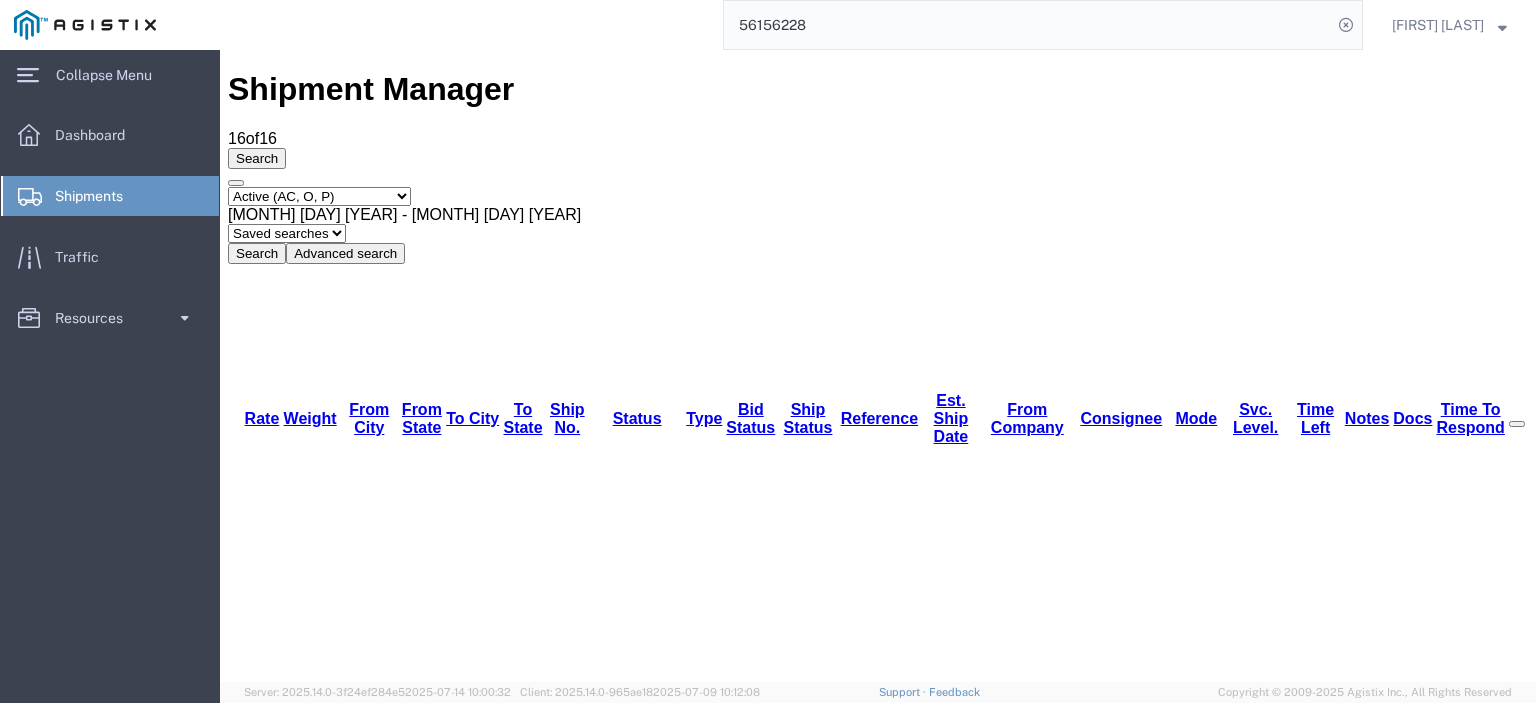 paste on "70586" 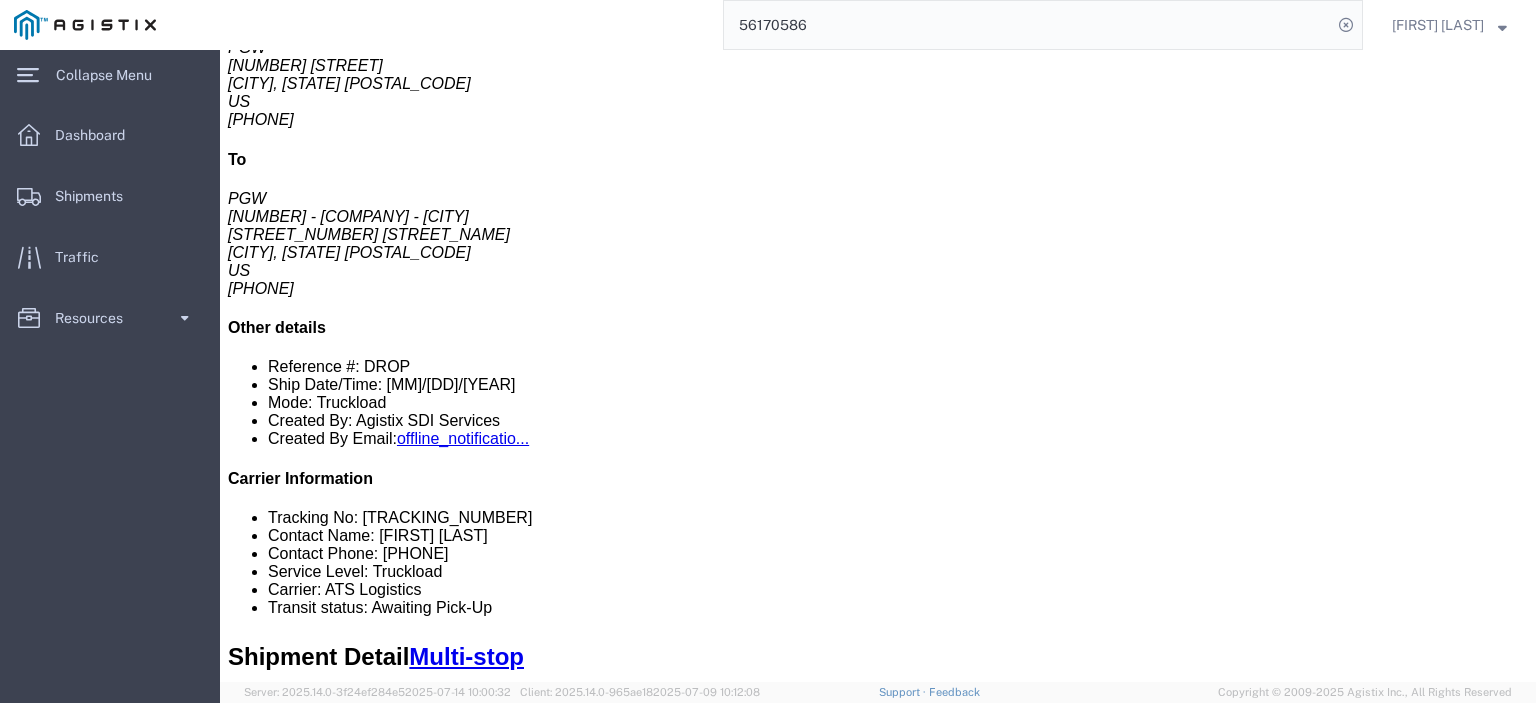 scroll, scrollTop: 400, scrollLeft: 0, axis: vertical 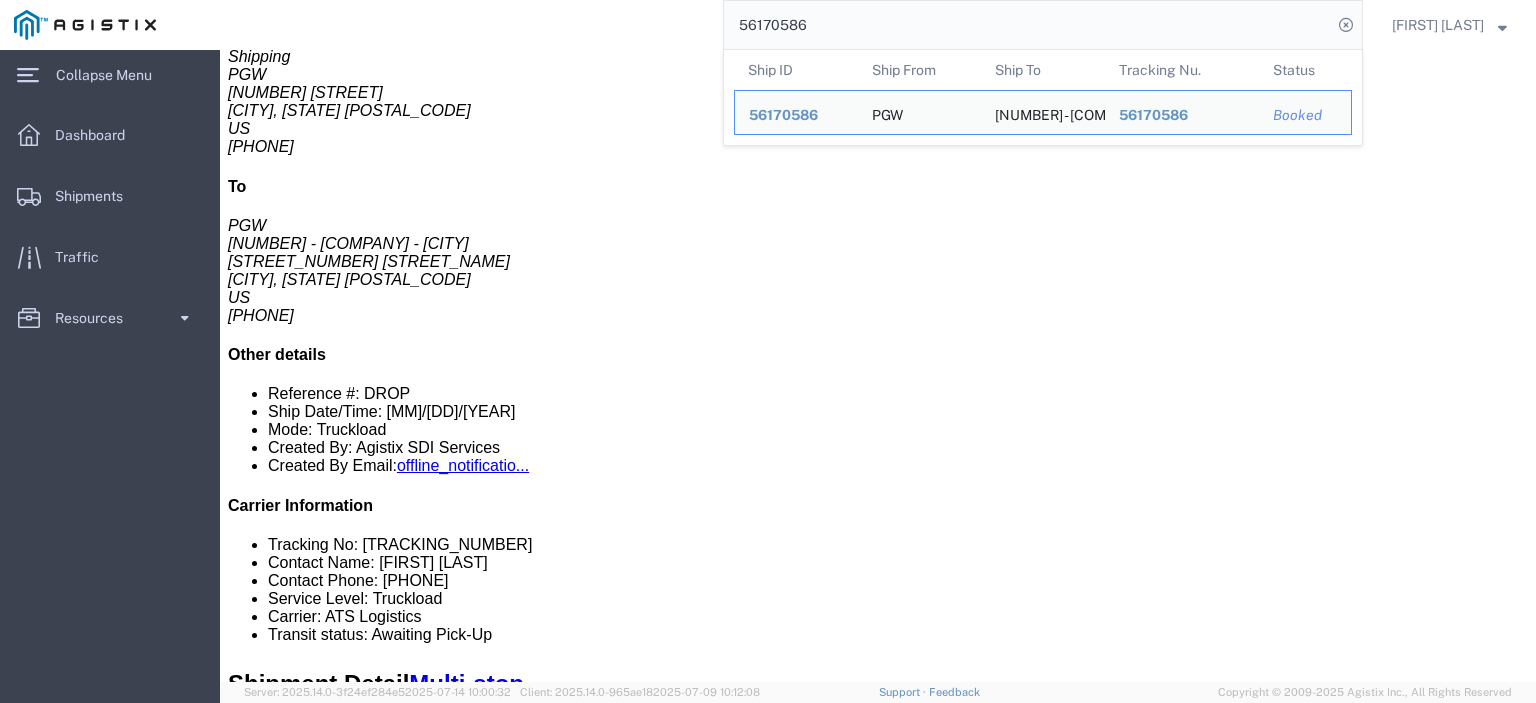 drag, startPoint x: 860, startPoint y: 28, endPoint x: 576, endPoint y: 23, distance: 284.044 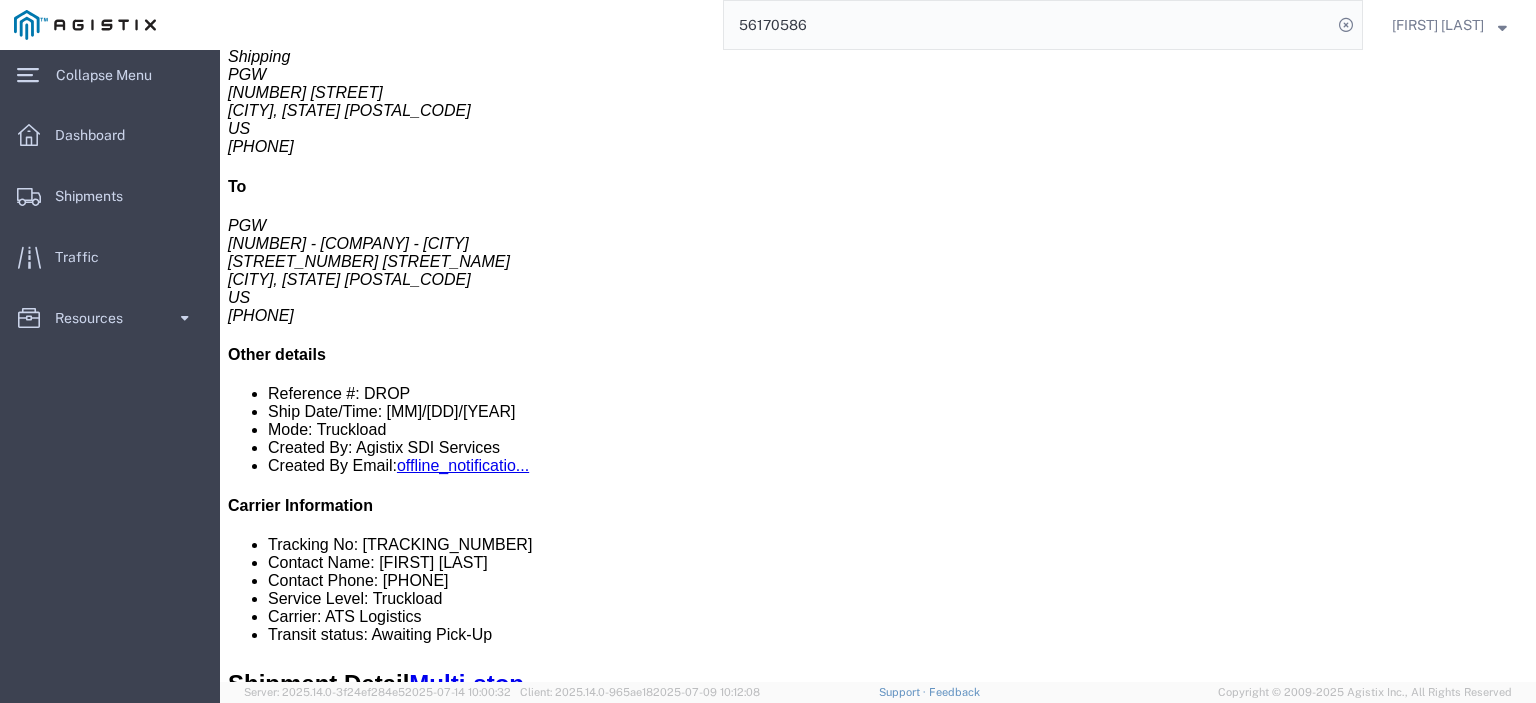paste on "612" 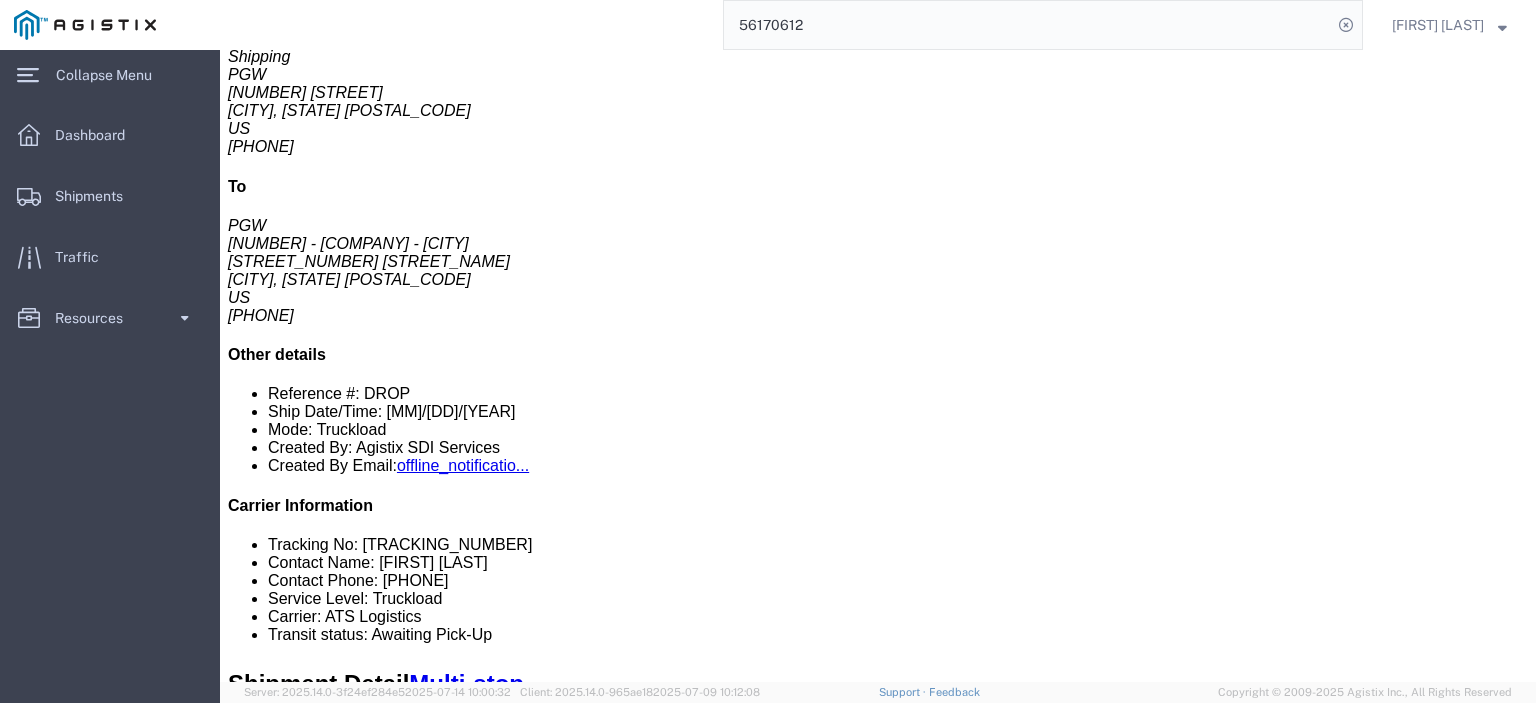 type on "56170612" 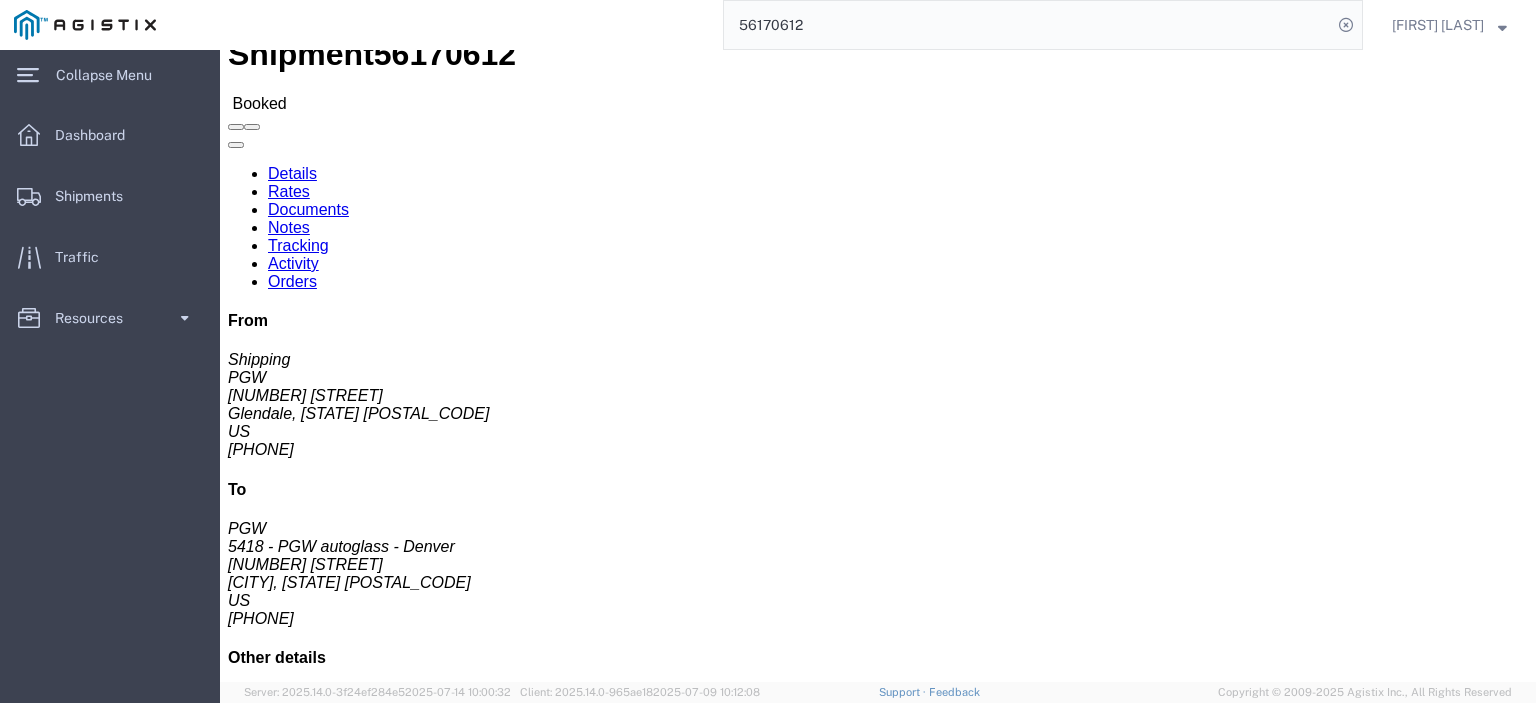 scroll, scrollTop: 0, scrollLeft: 0, axis: both 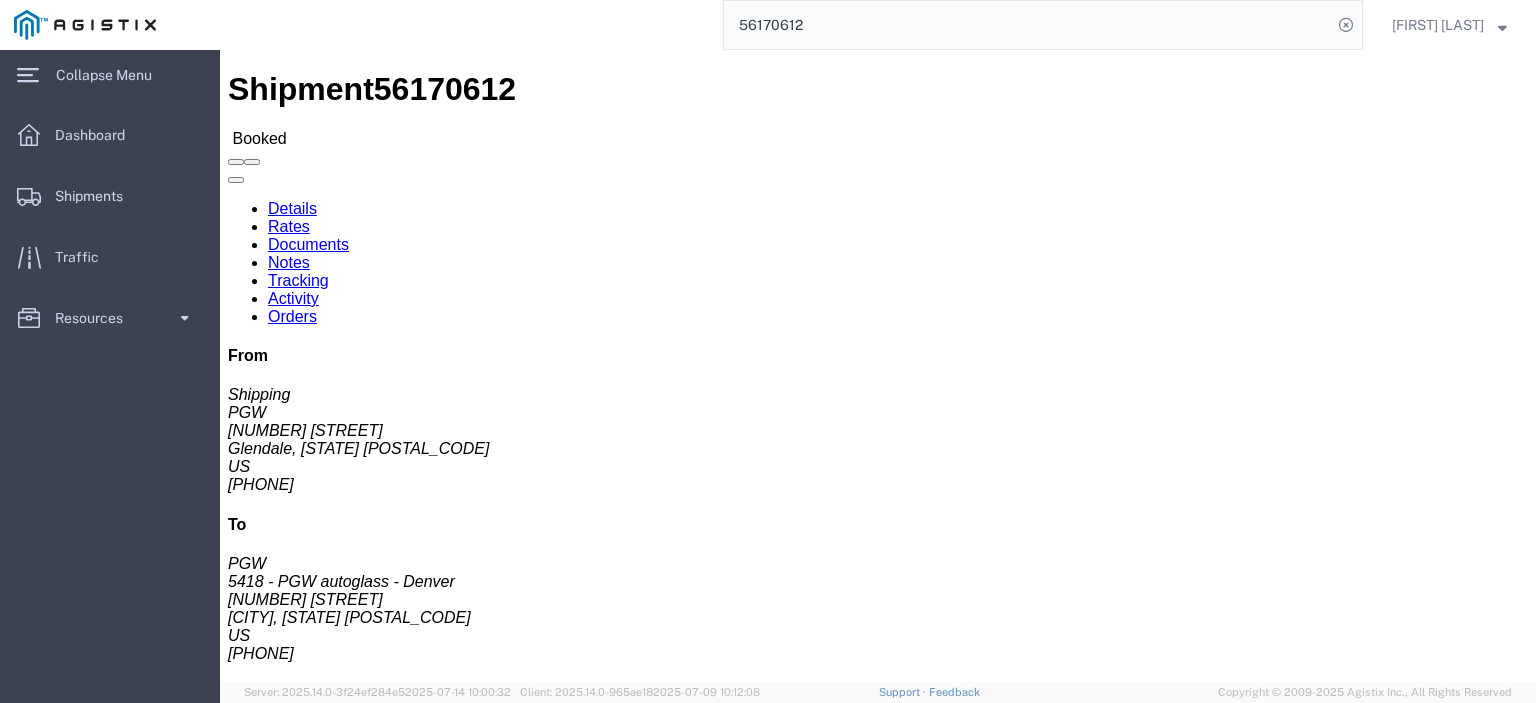 drag, startPoint x: 449, startPoint y: 311, endPoint x: 254, endPoint y: 314, distance: 195.02307 